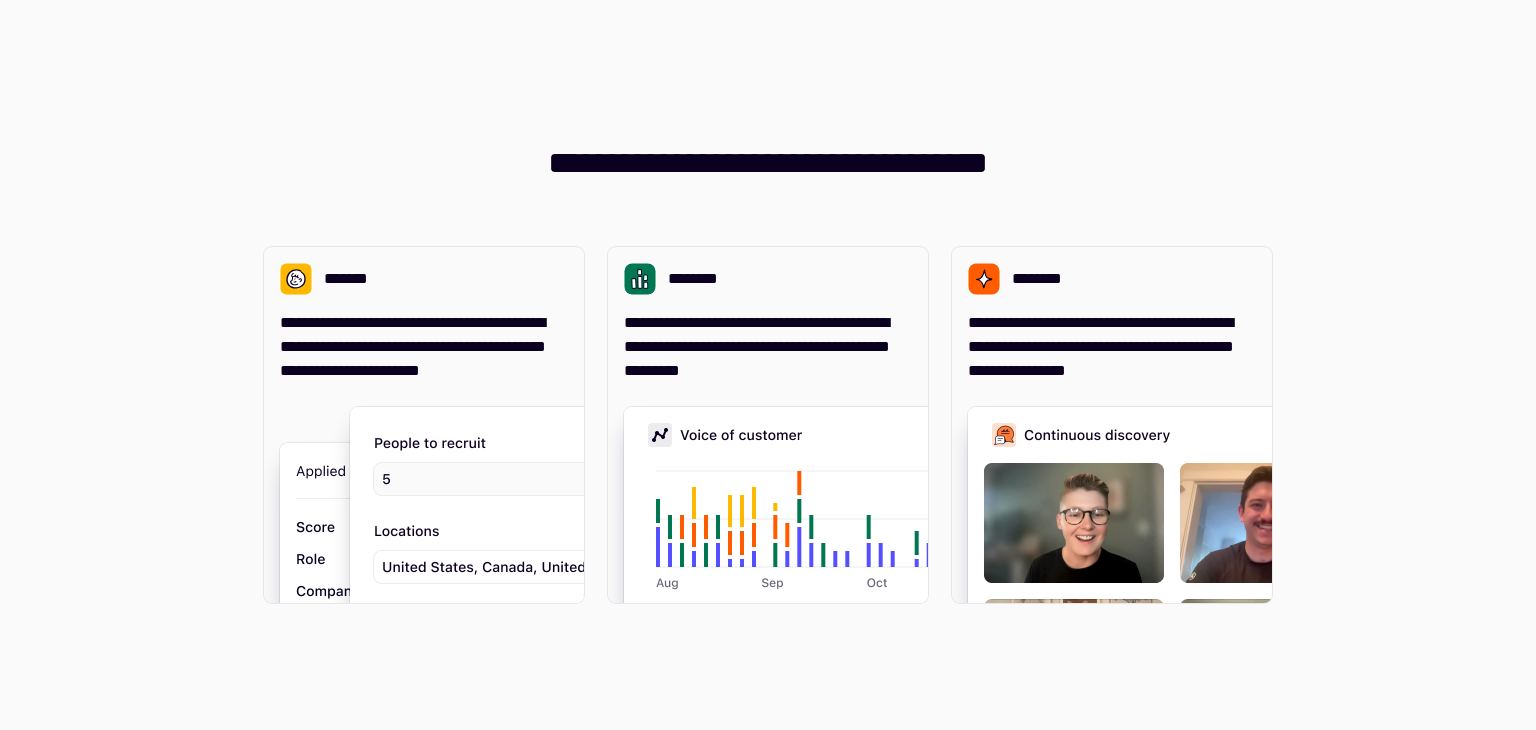 scroll, scrollTop: 0, scrollLeft: 0, axis: both 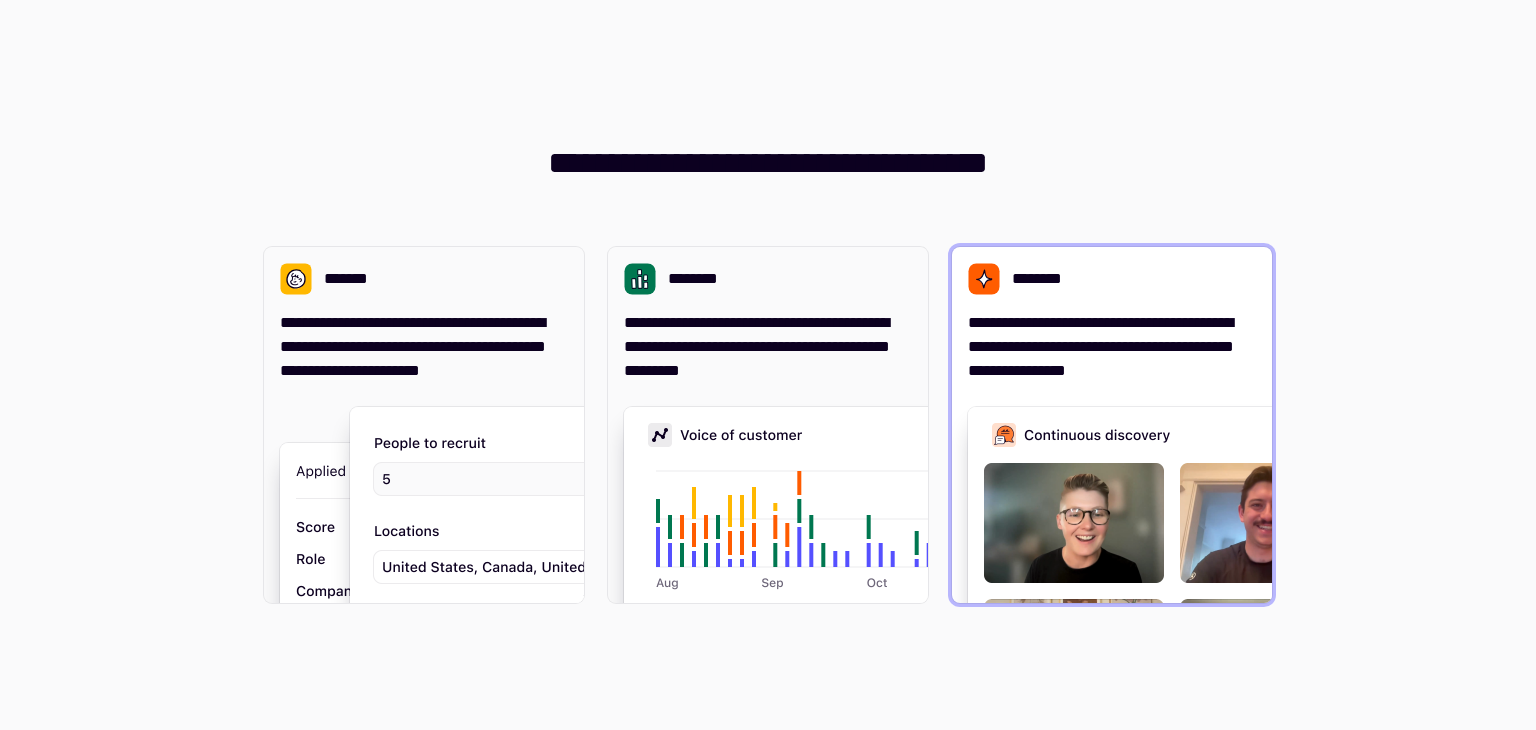 click on "**********" at bounding box center [1112, 347] 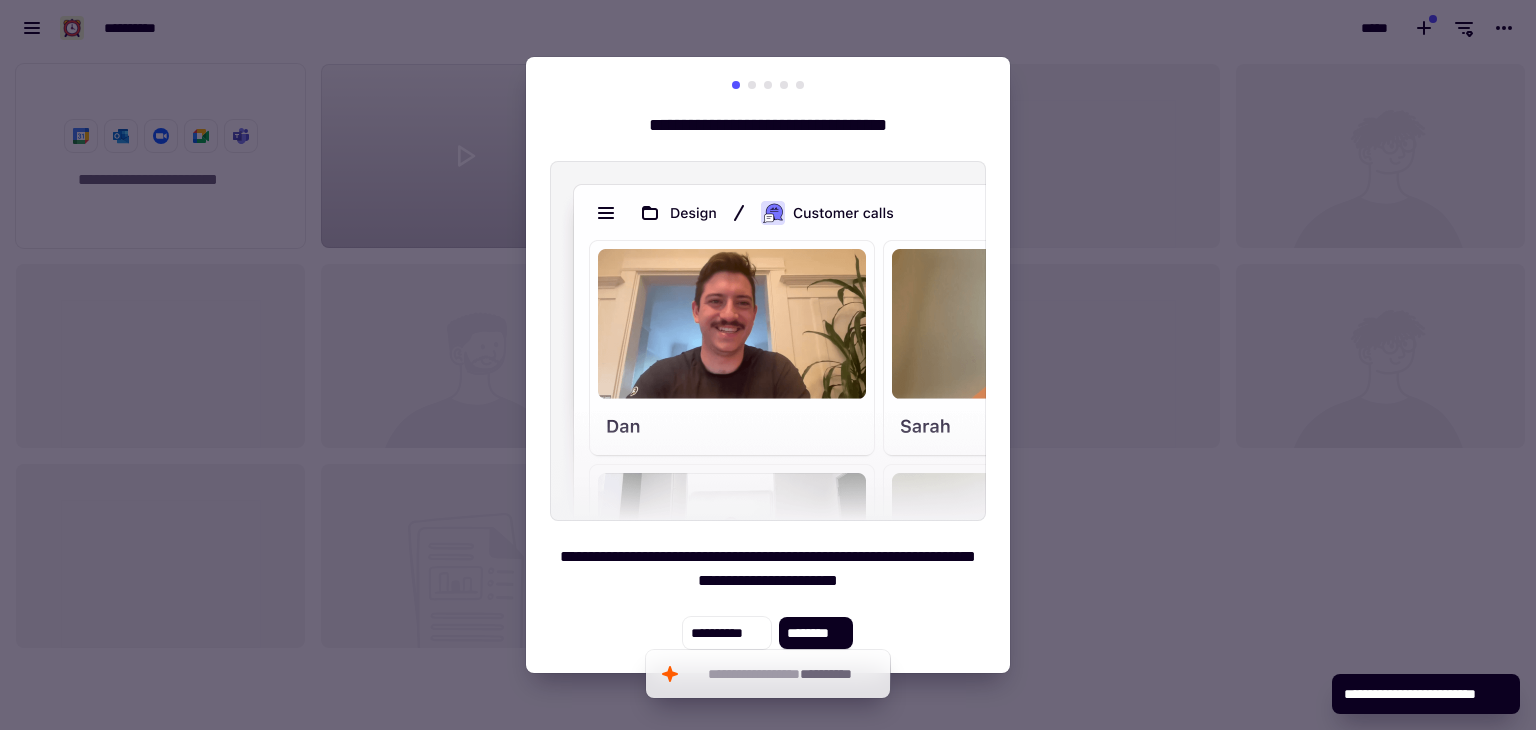 scroll, scrollTop: 16, scrollLeft: 16, axis: both 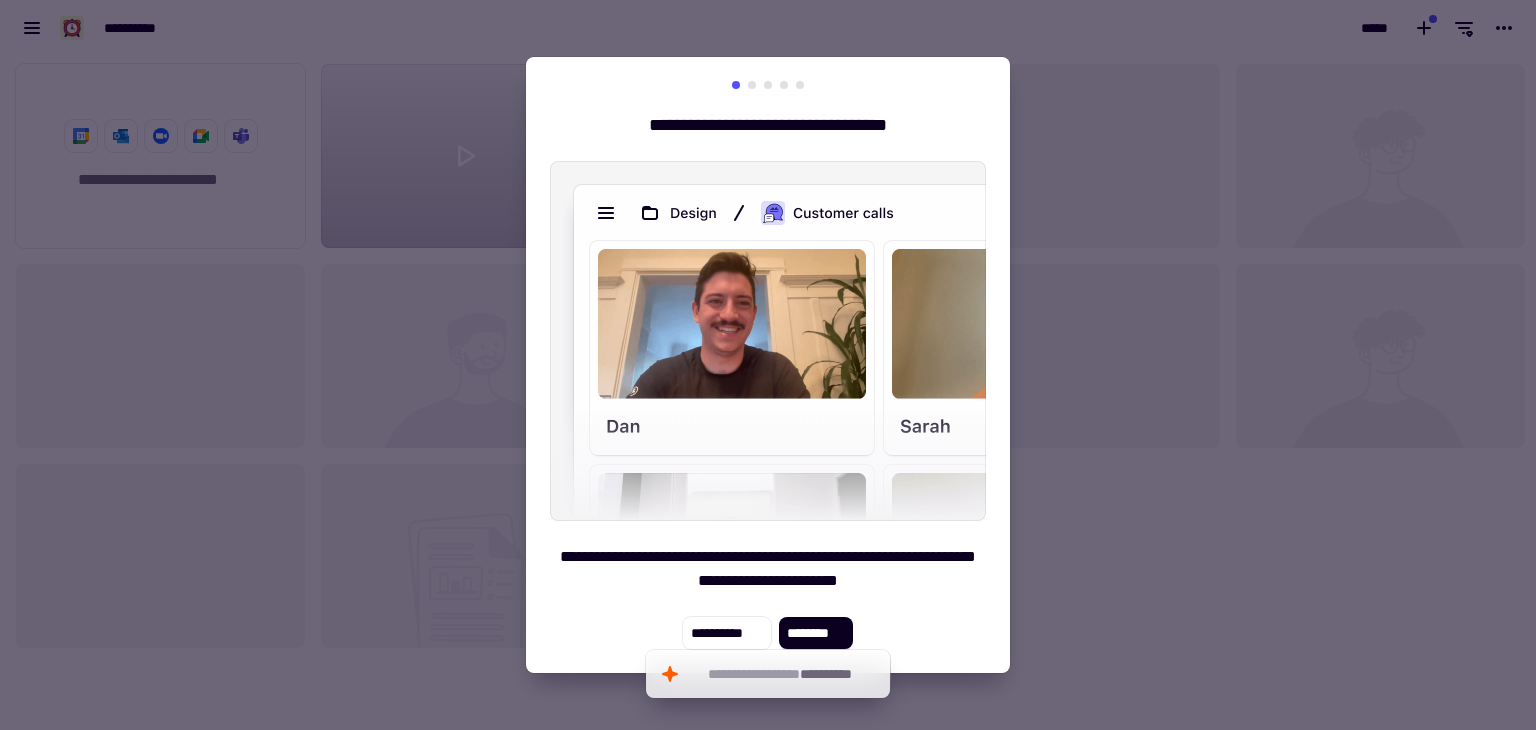 click at bounding box center (752, 85) 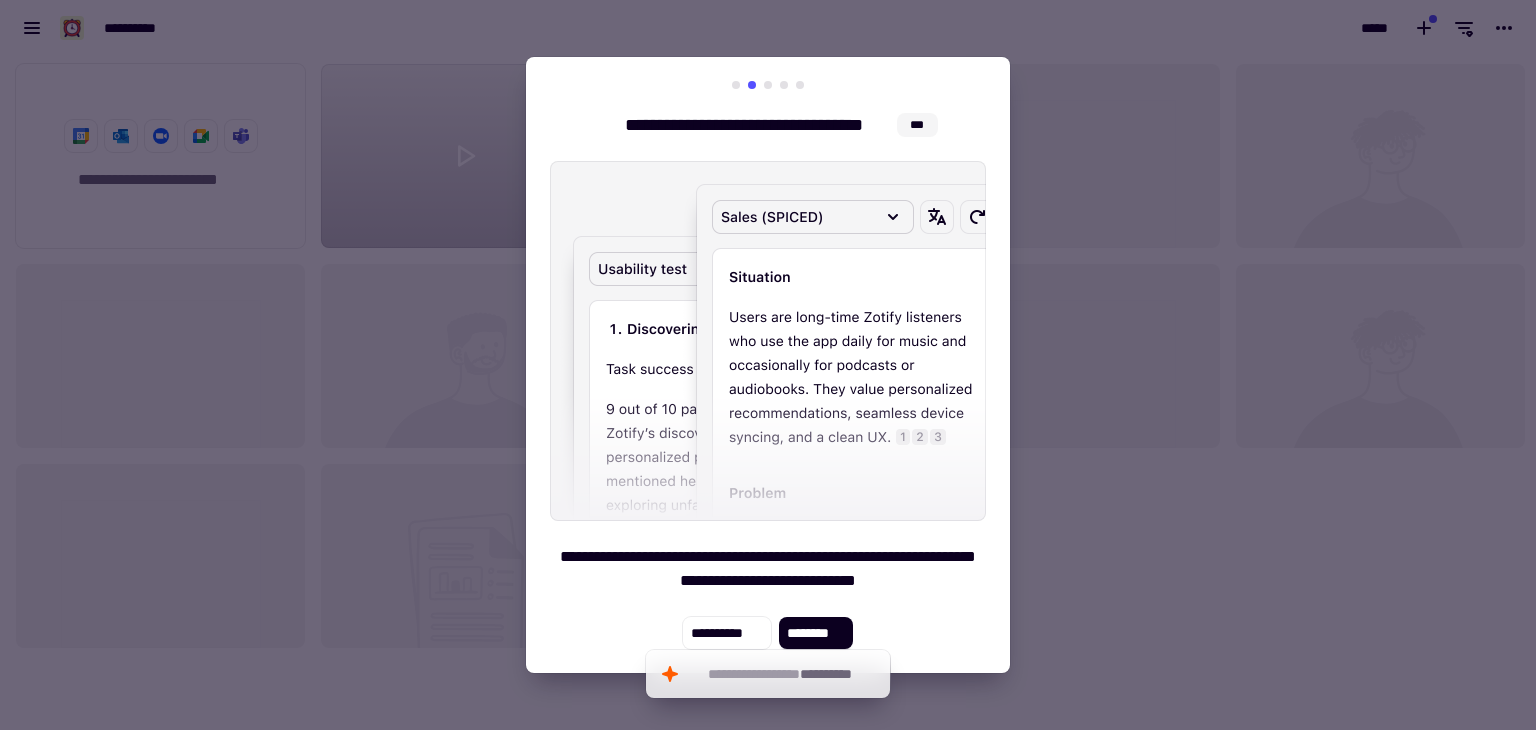 click at bounding box center [768, 85] 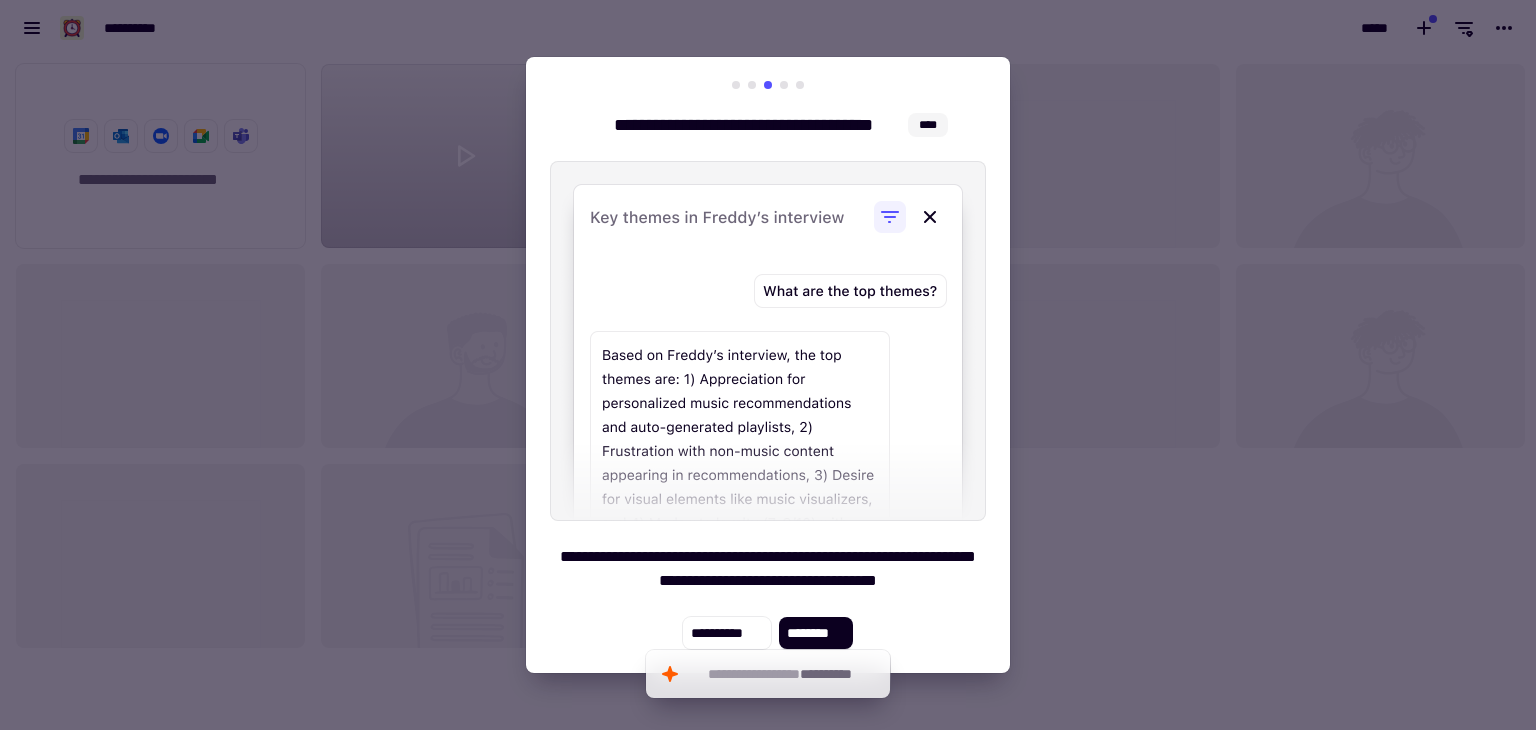 click at bounding box center [784, 85] 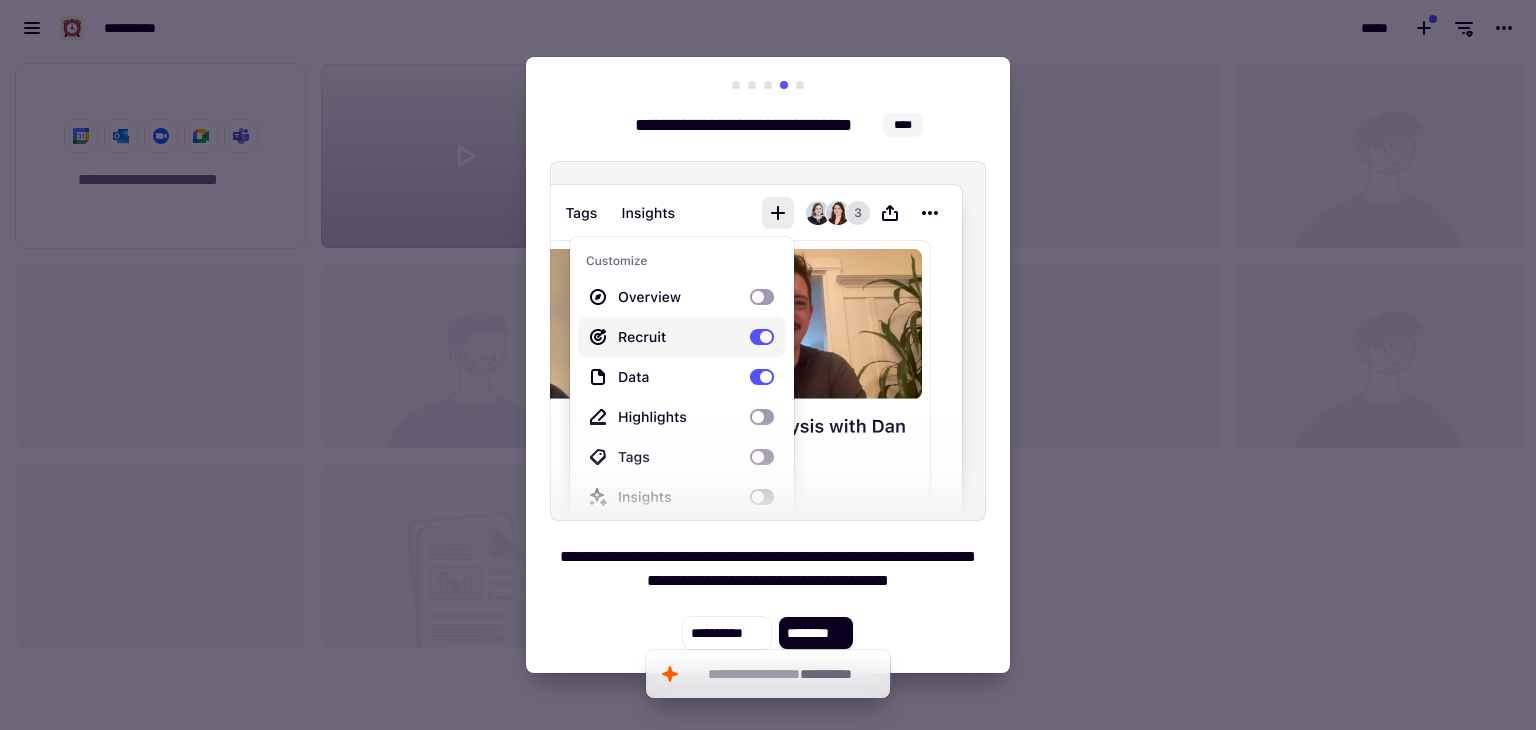 click at bounding box center [800, 85] 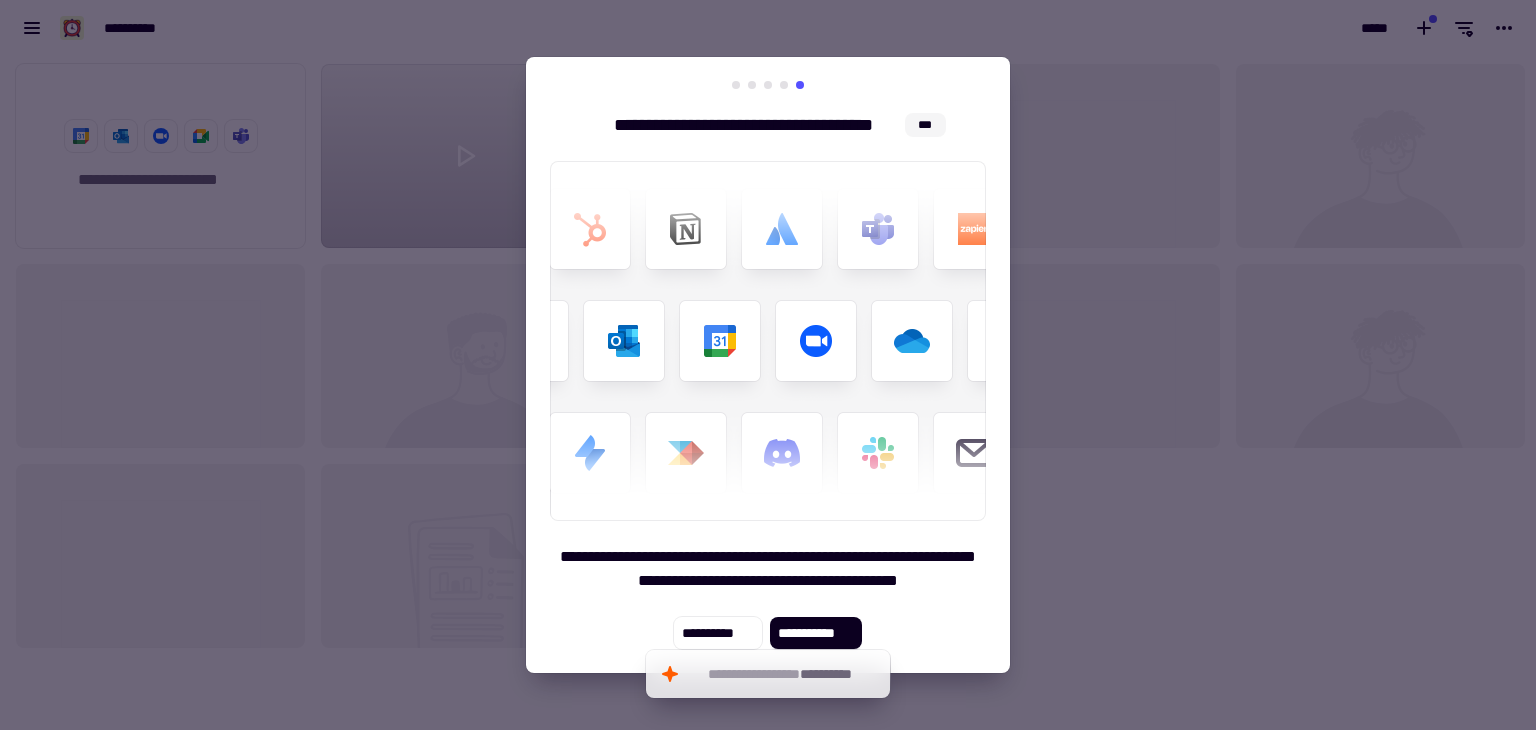 click at bounding box center [768, 365] 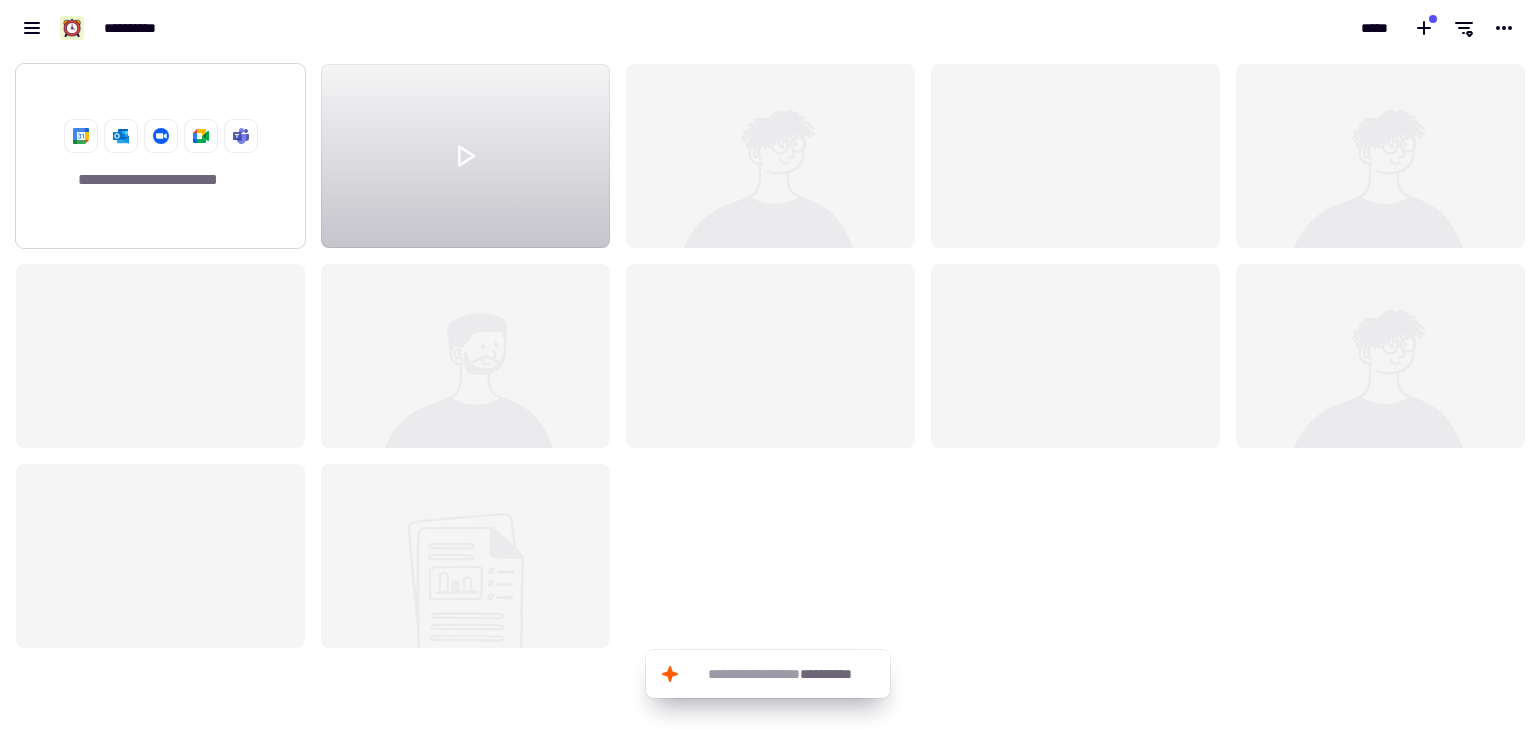 click on "**********" 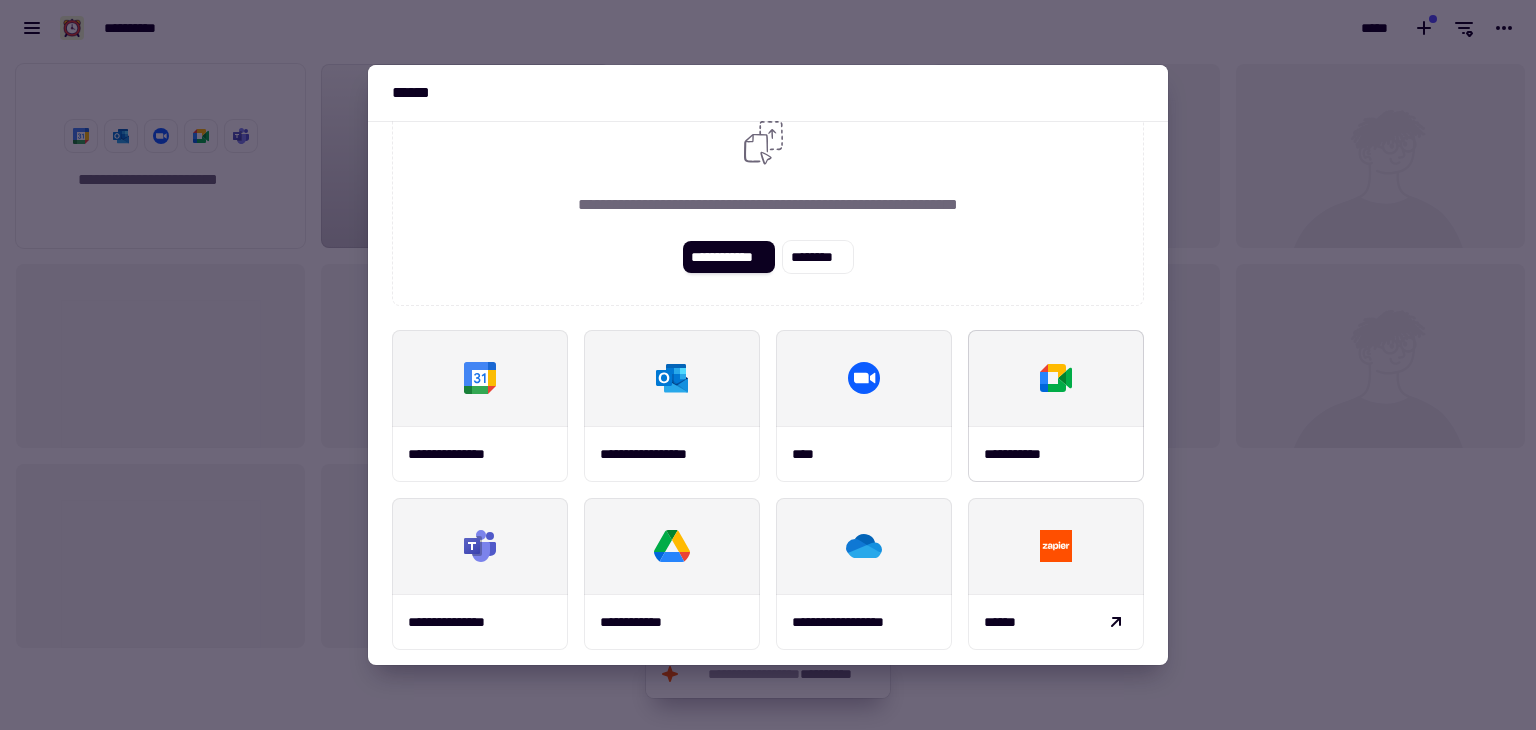 scroll, scrollTop: 0, scrollLeft: 0, axis: both 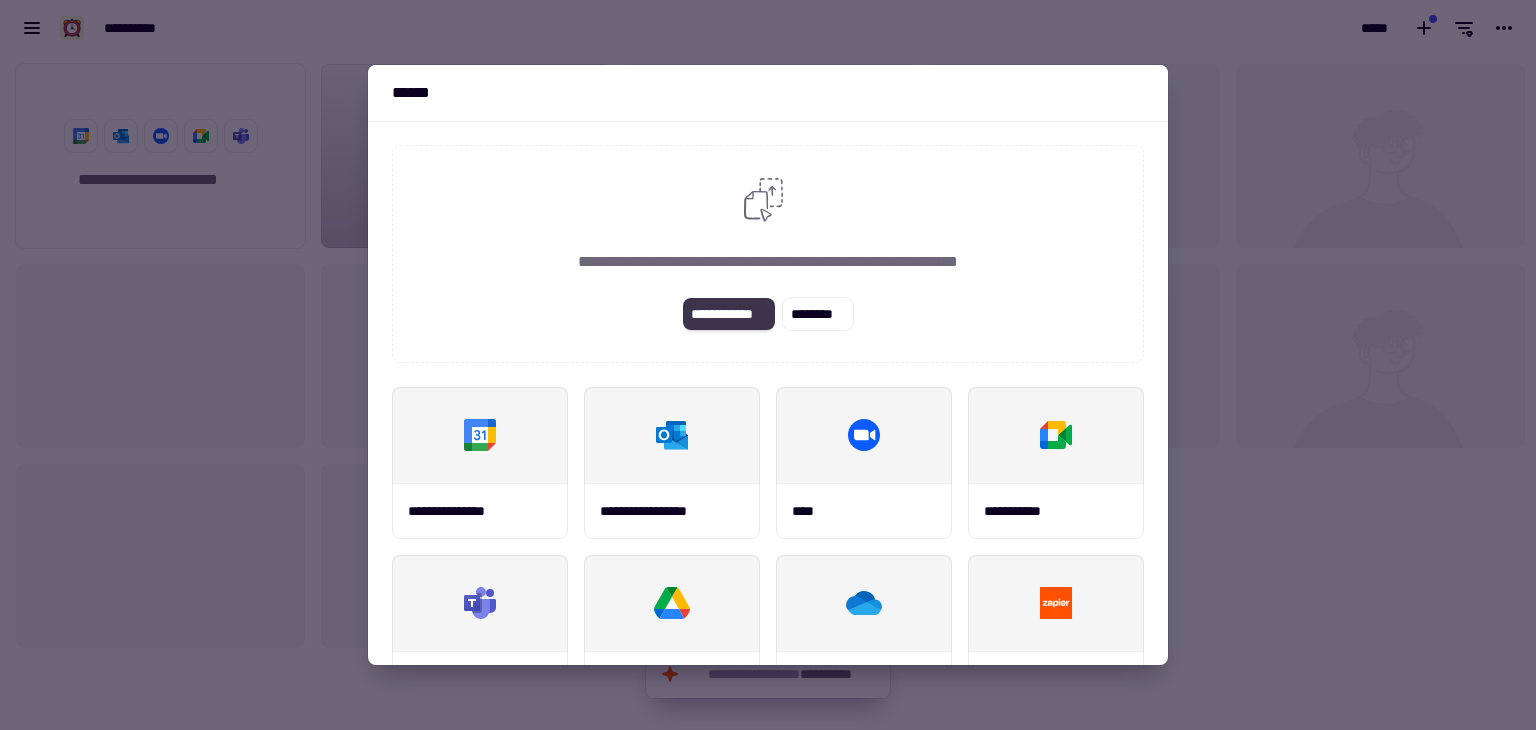 click on "**********" 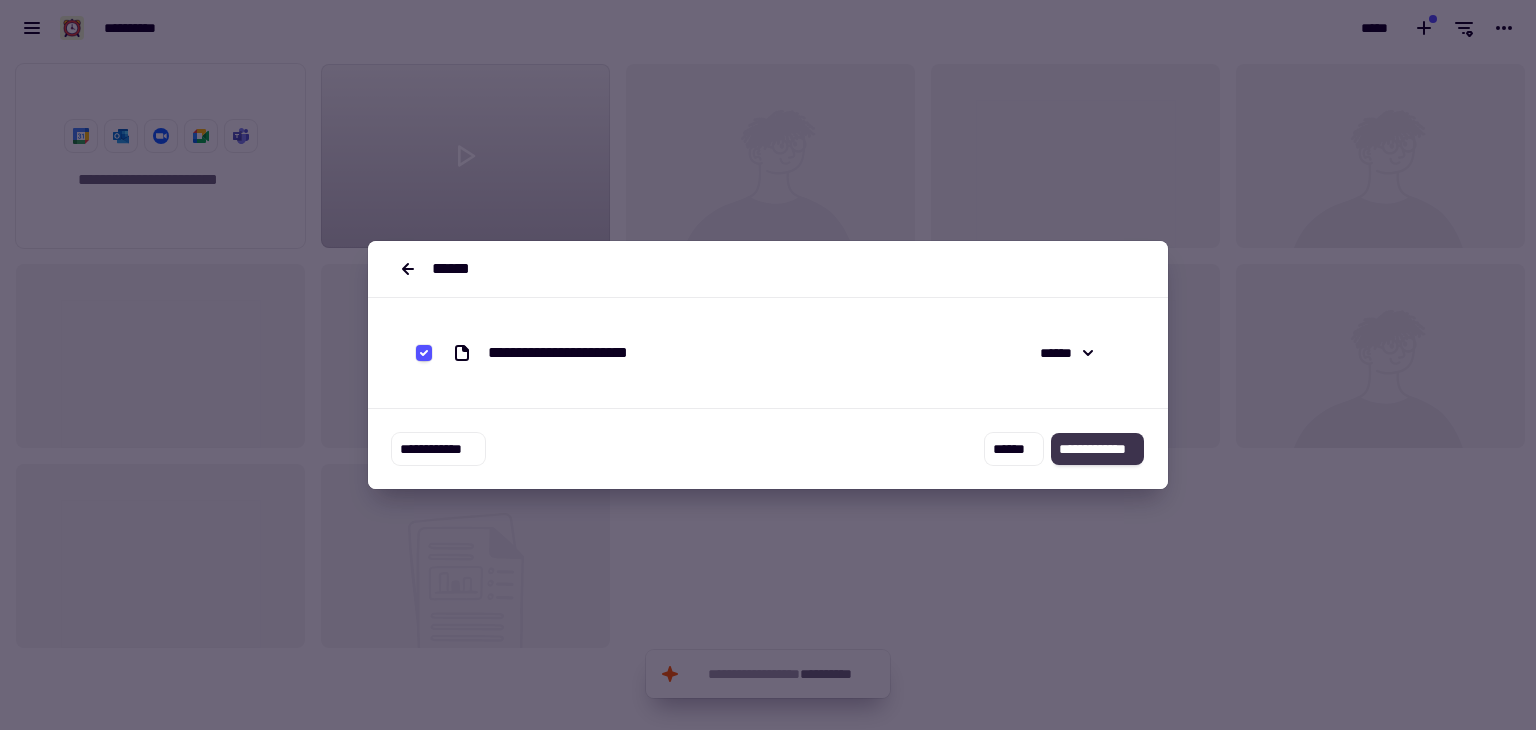 click on "**********" 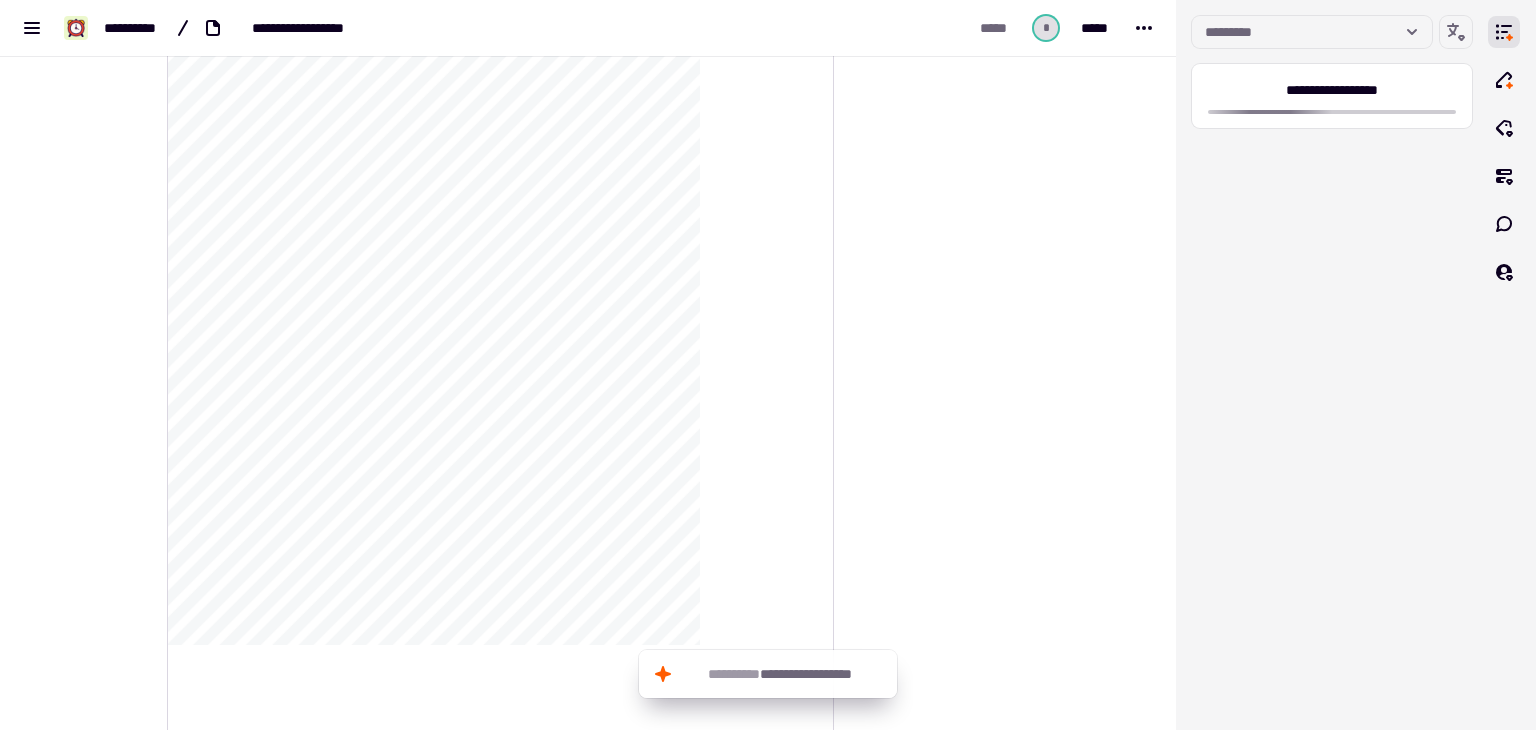 scroll, scrollTop: 0, scrollLeft: 0, axis: both 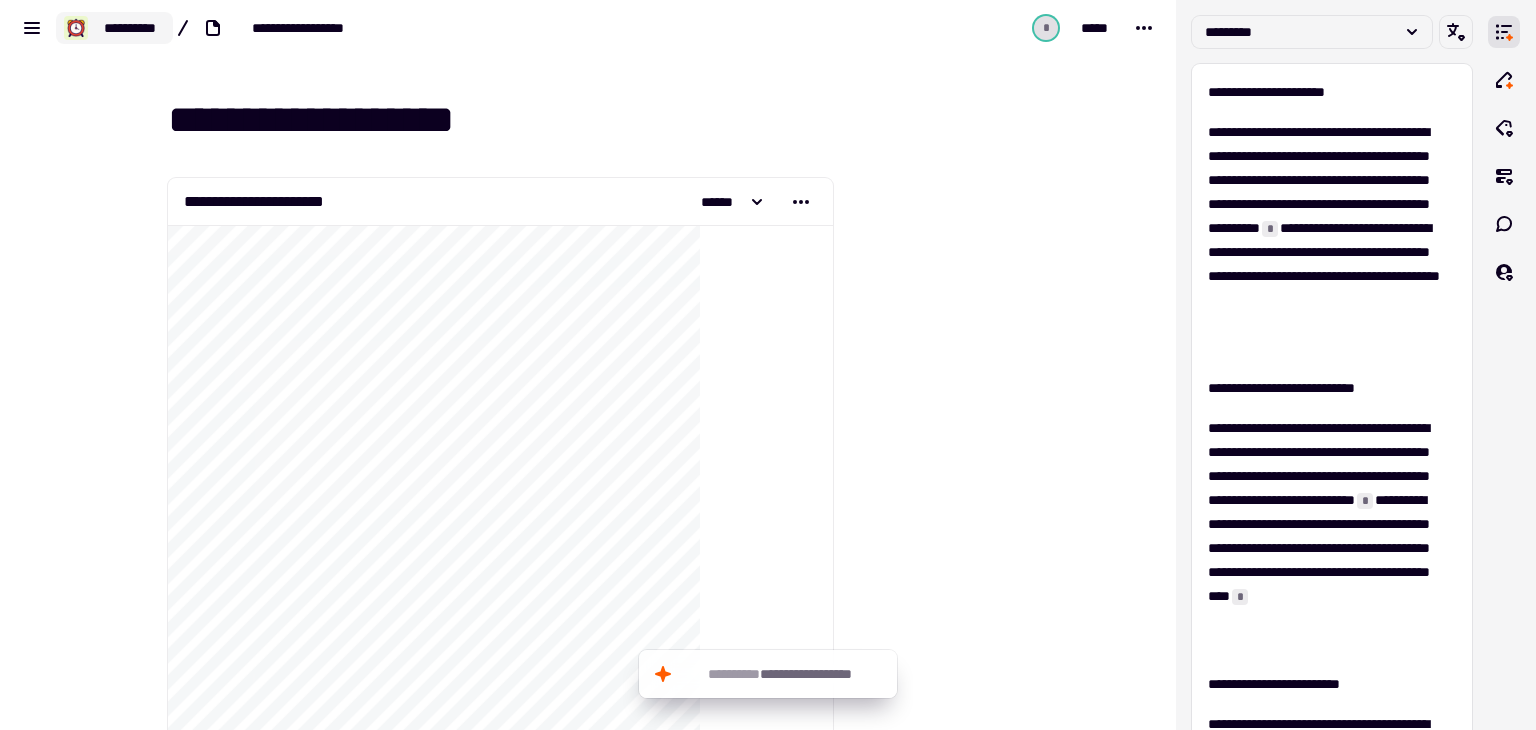 click on "**********" 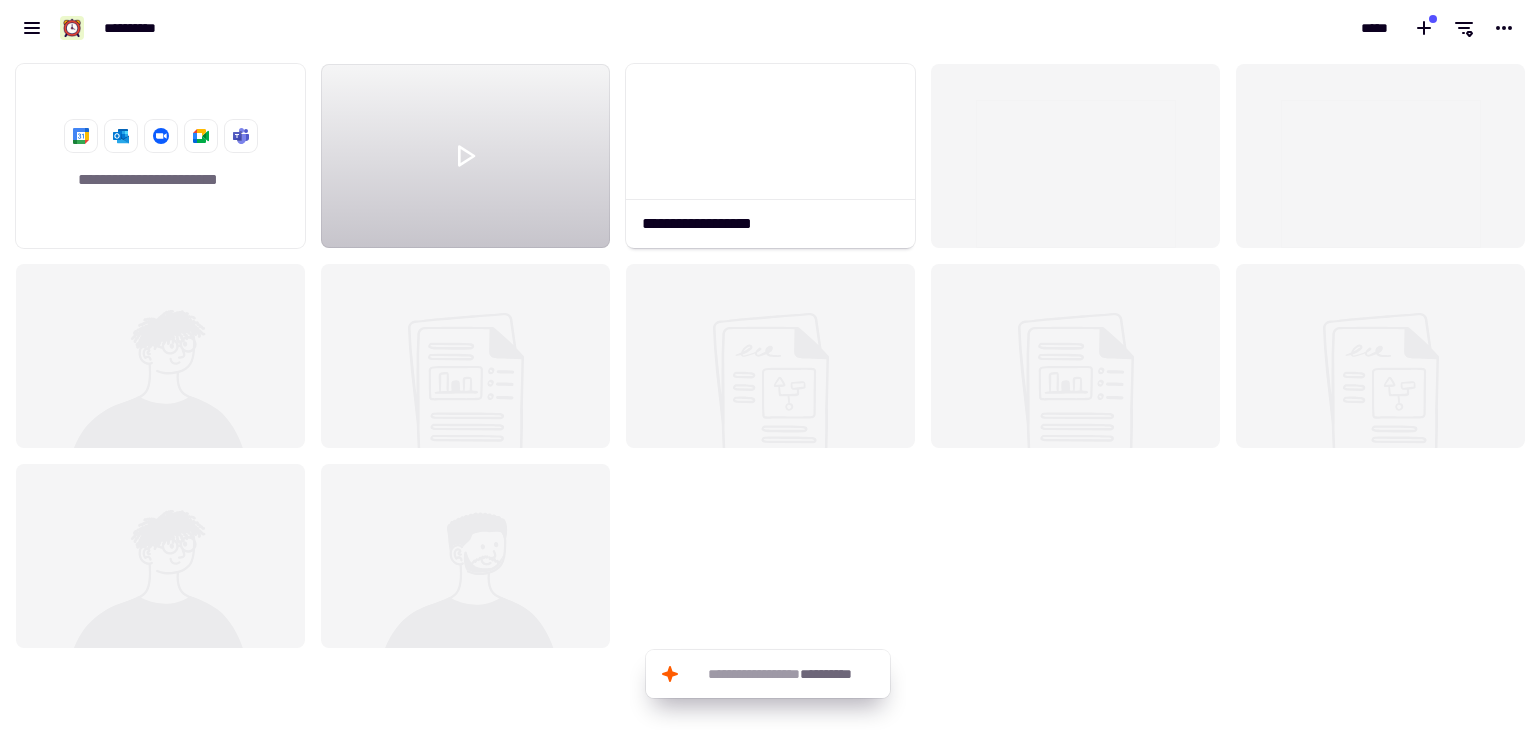 scroll, scrollTop: 16, scrollLeft: 16, axis: both 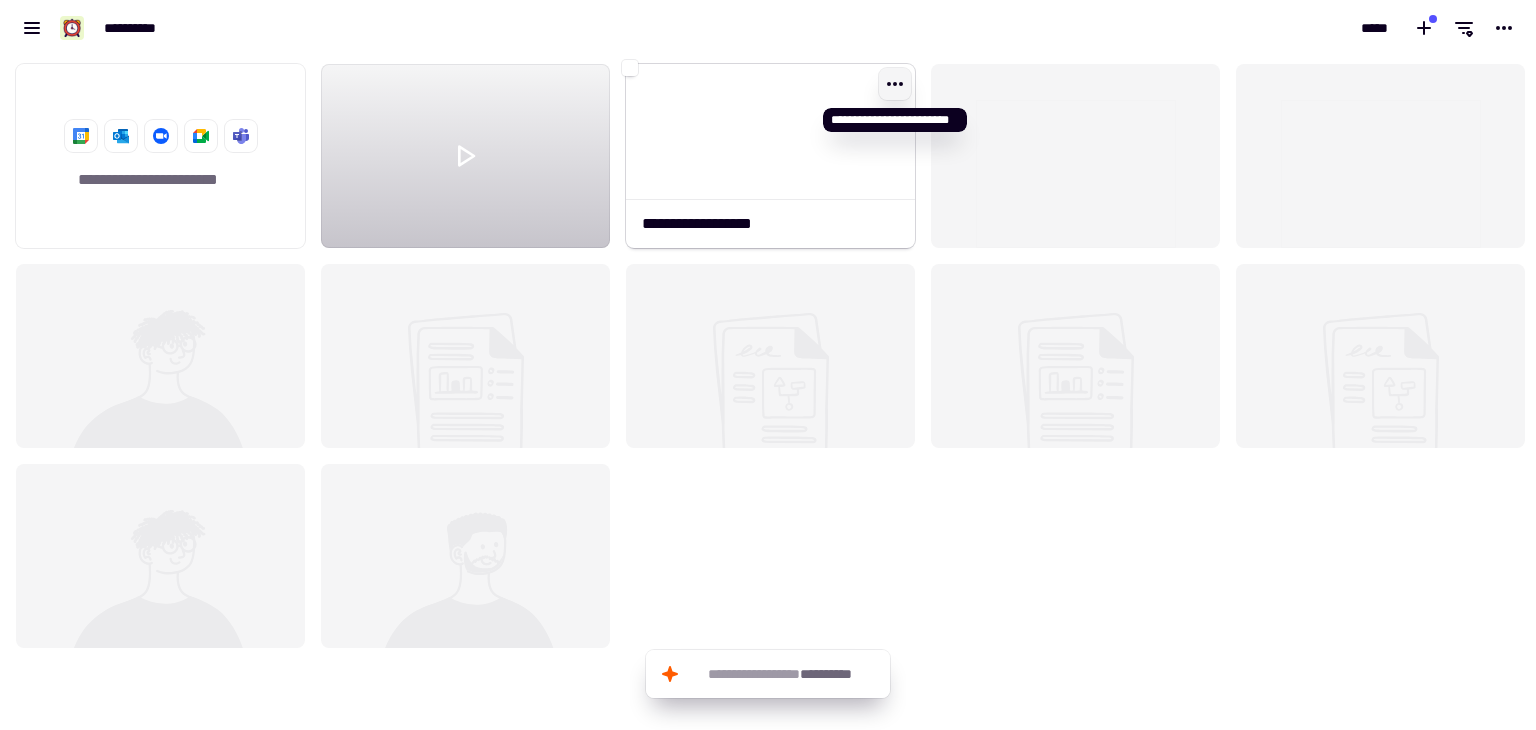 click 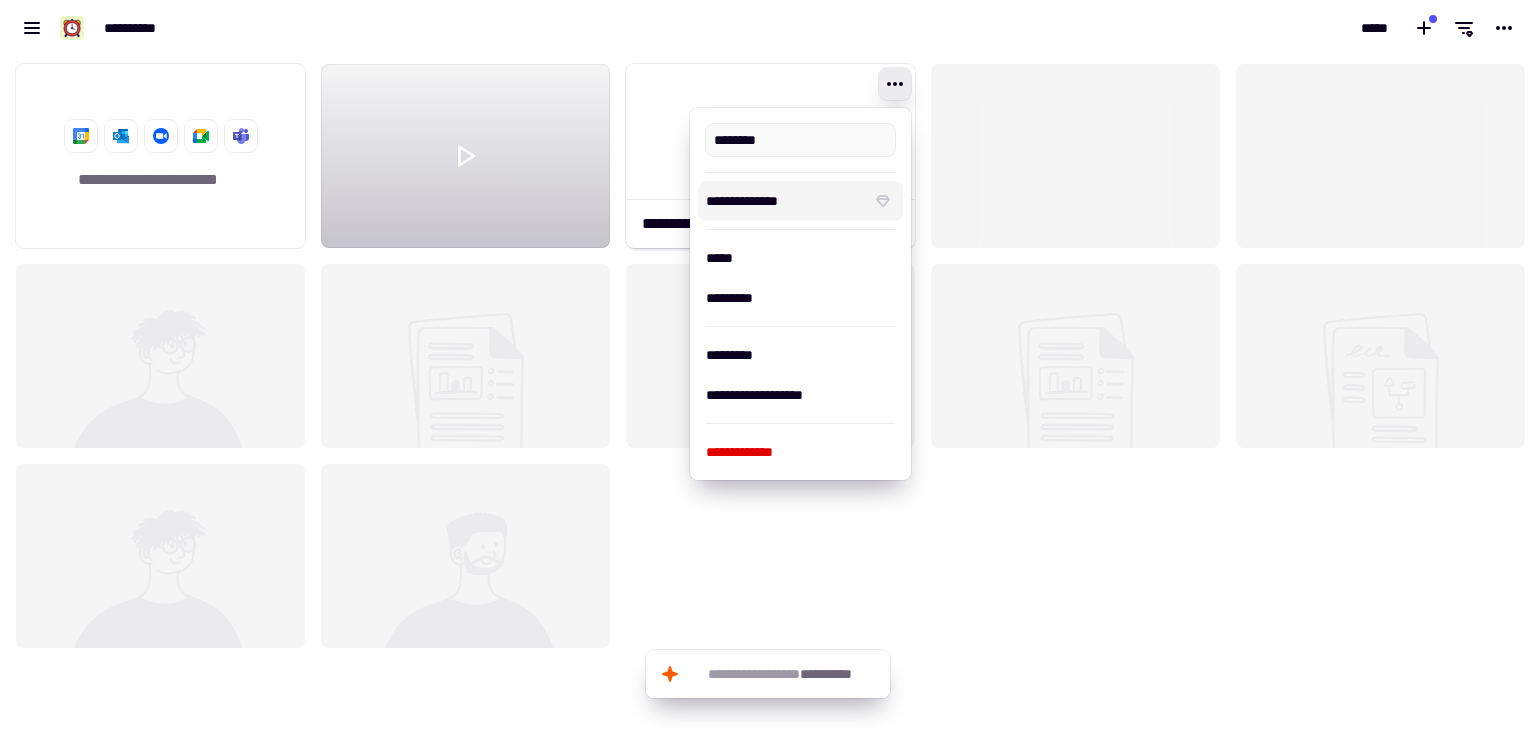 type on "**********" 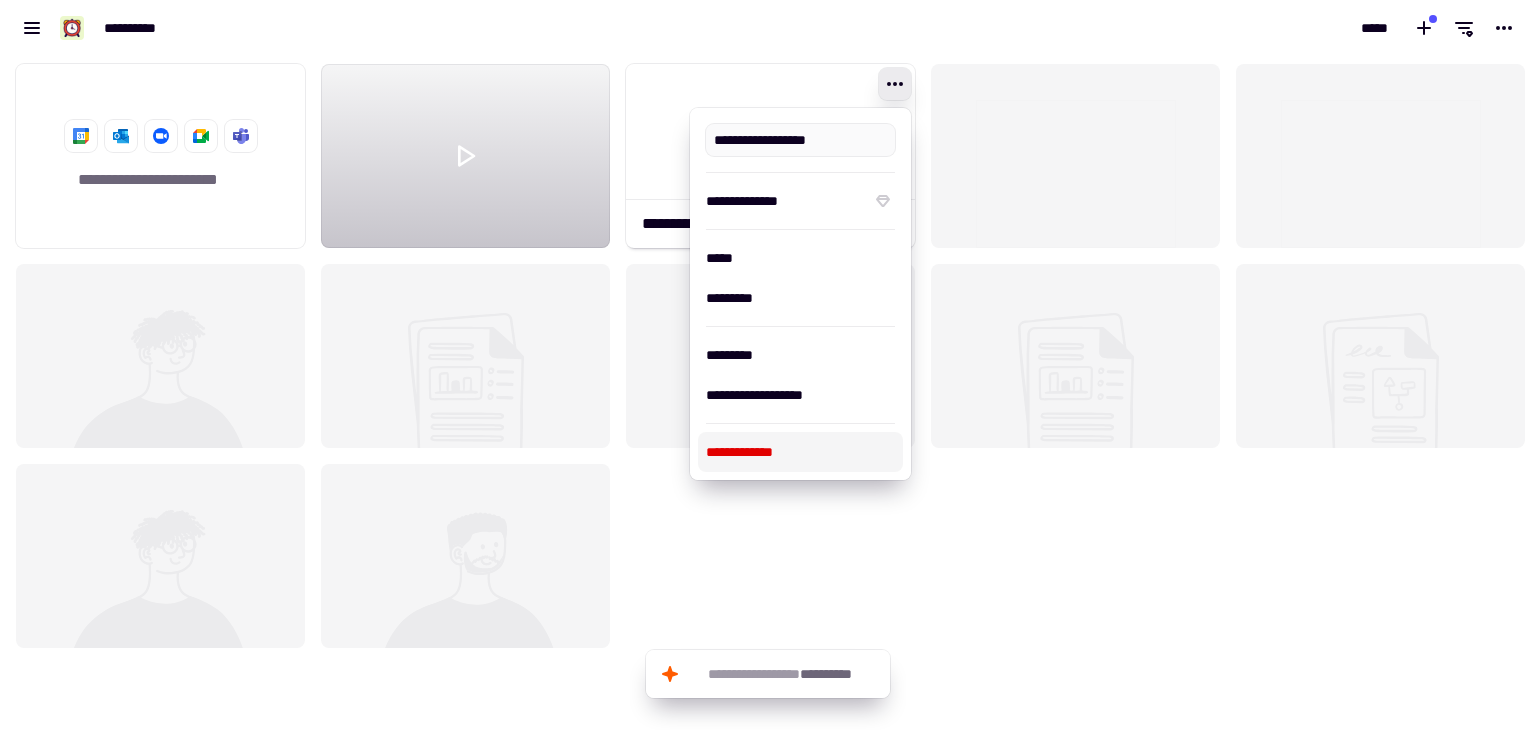 click on "**********" at bounding box center [800, 452] 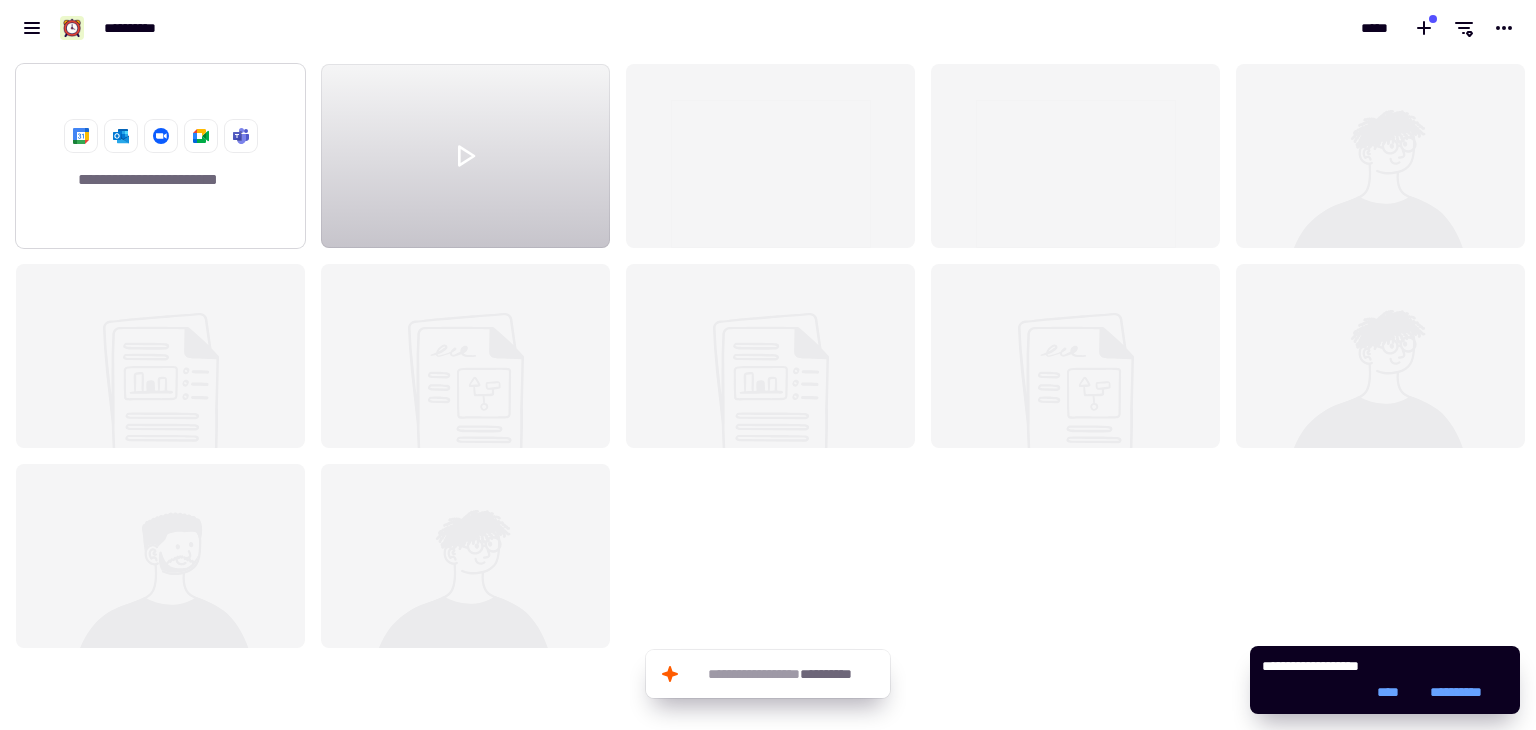 click on "**********" 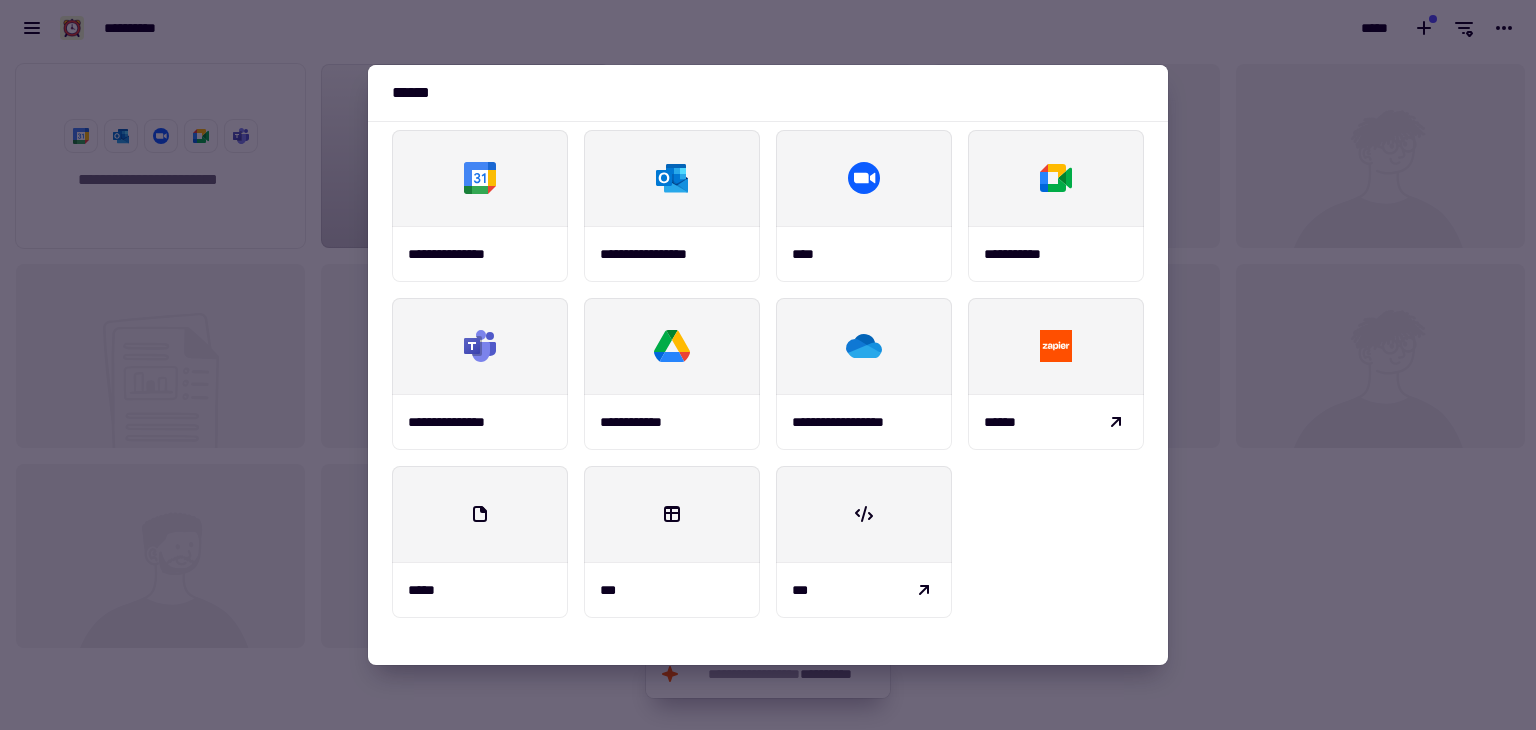 scroll, scrollTop: 0, scrollLeft: 0, axis: both 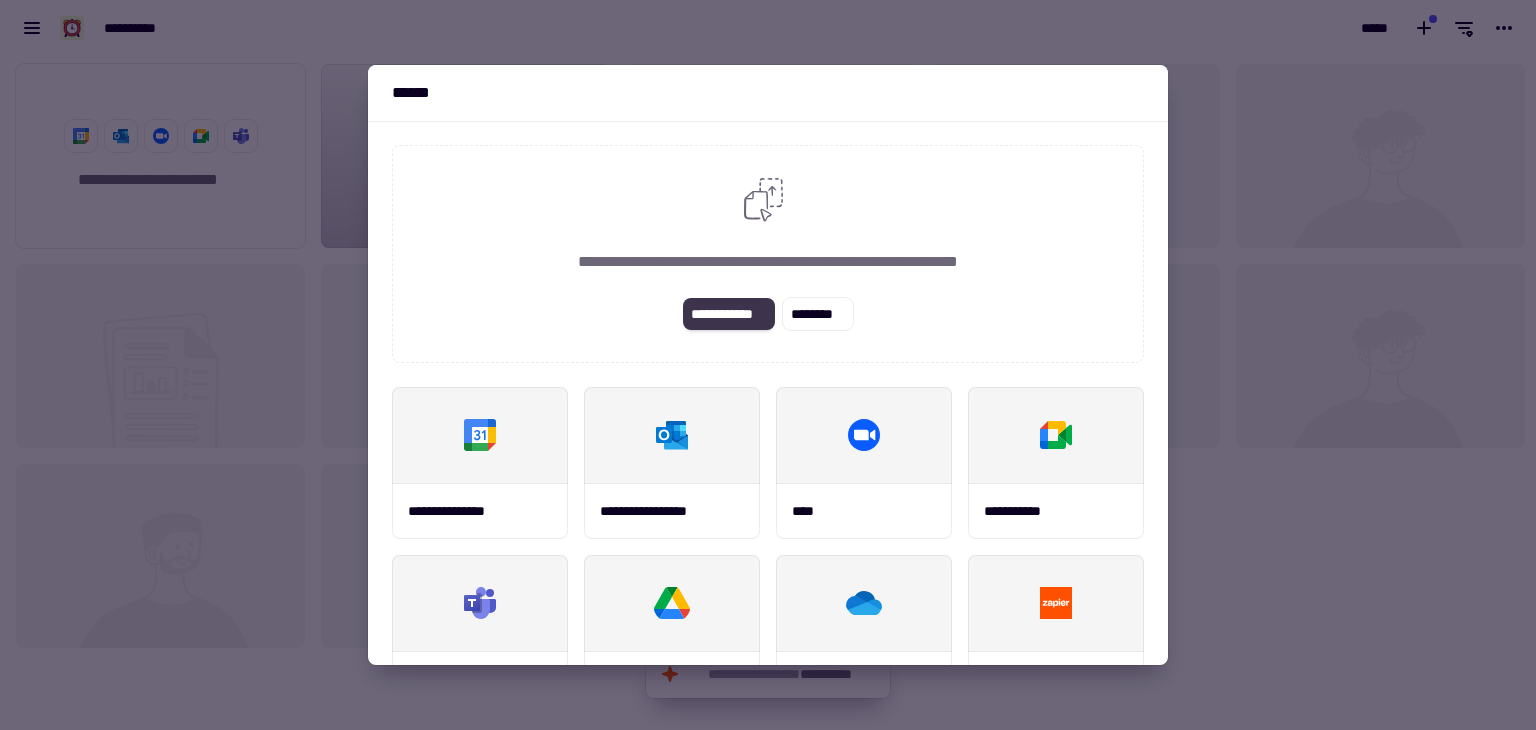 click on "**********" 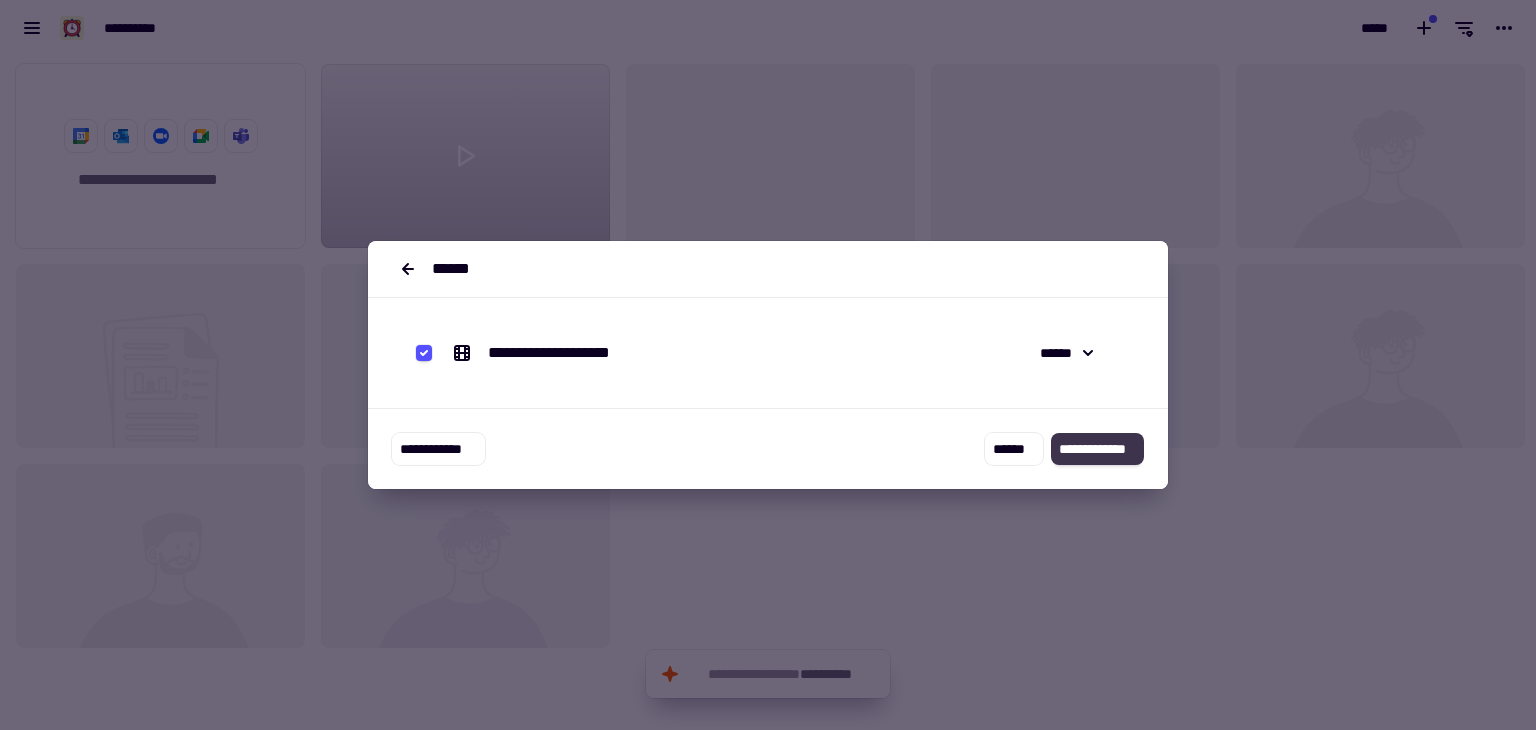 click on "**********" 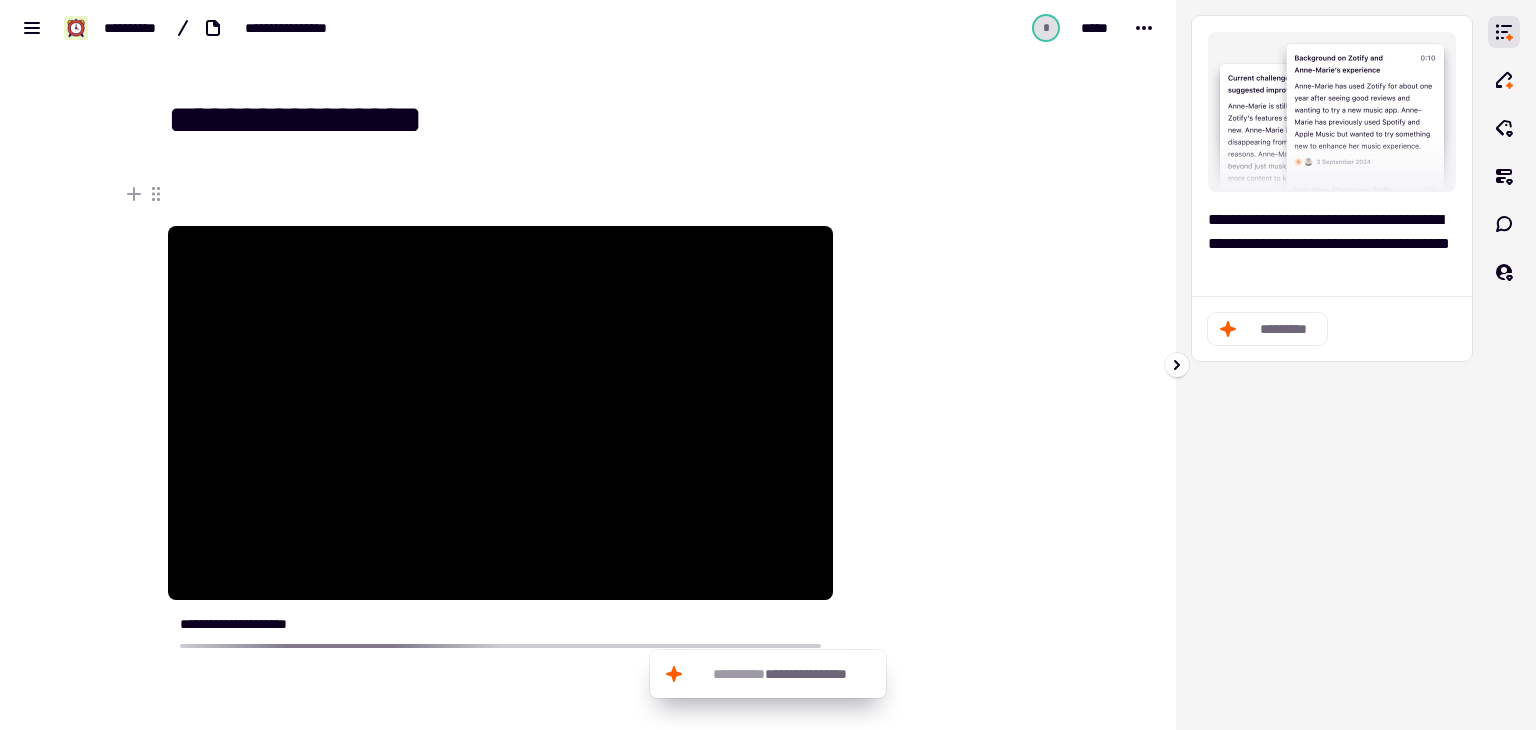 click on "*********" 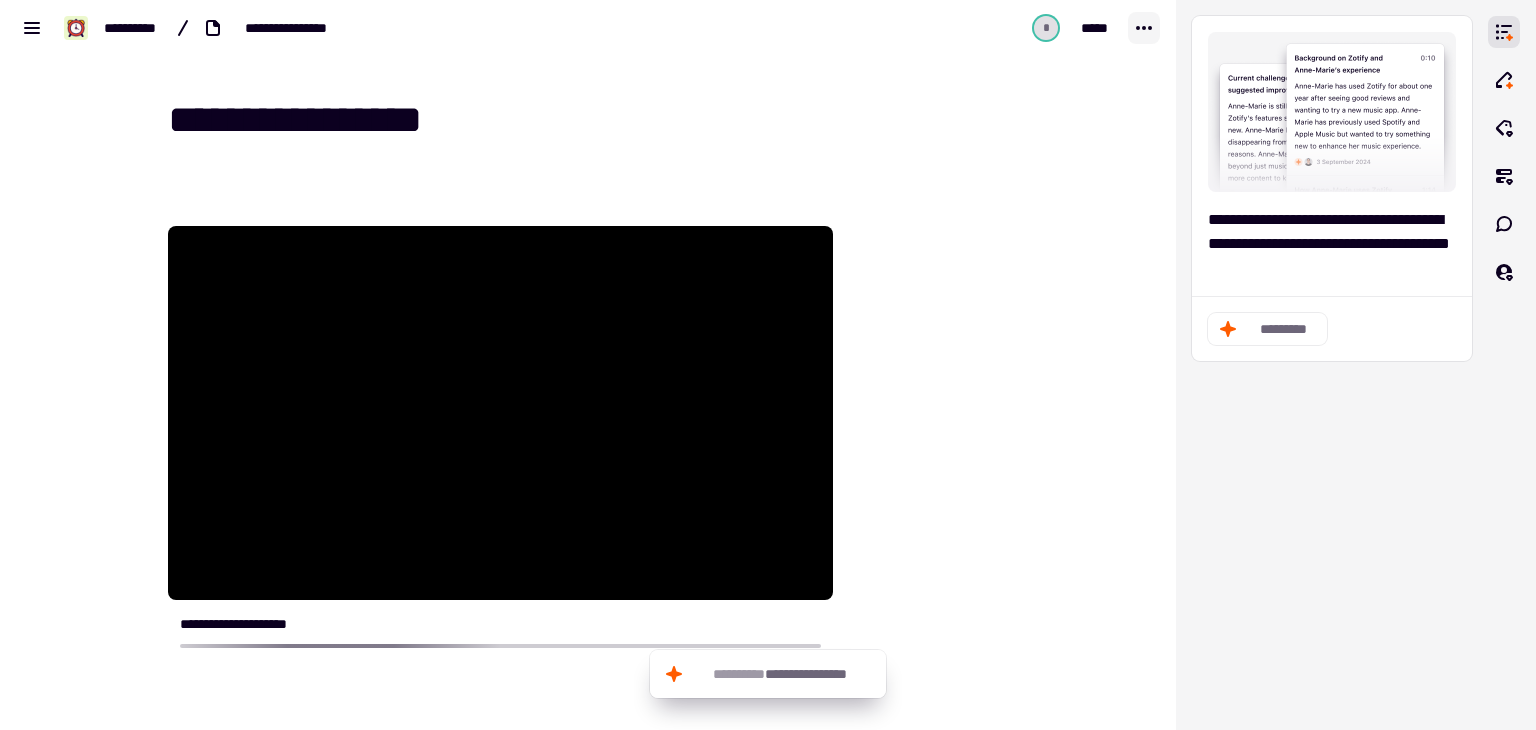 click 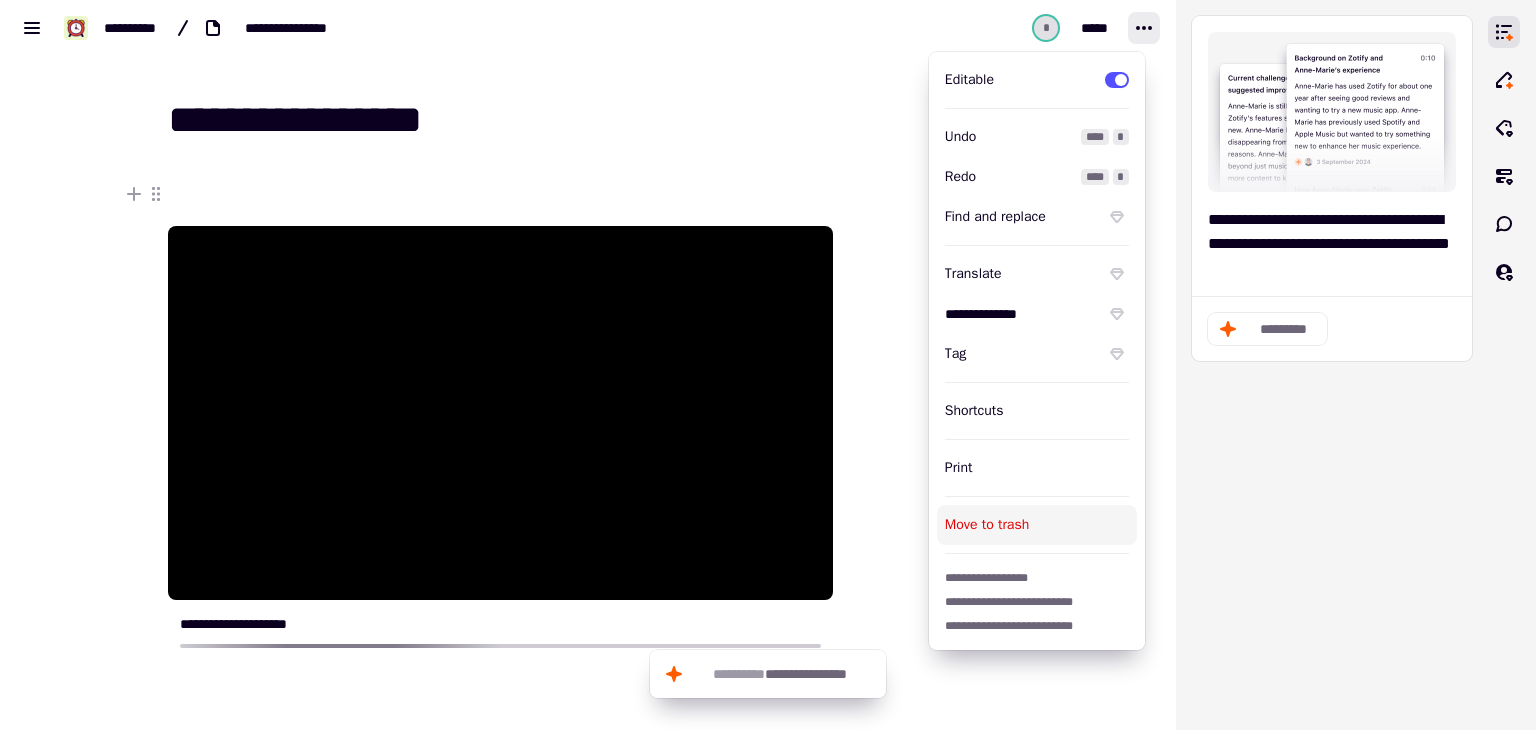 click on "Move to trash" at bounding box center (1037, 525) 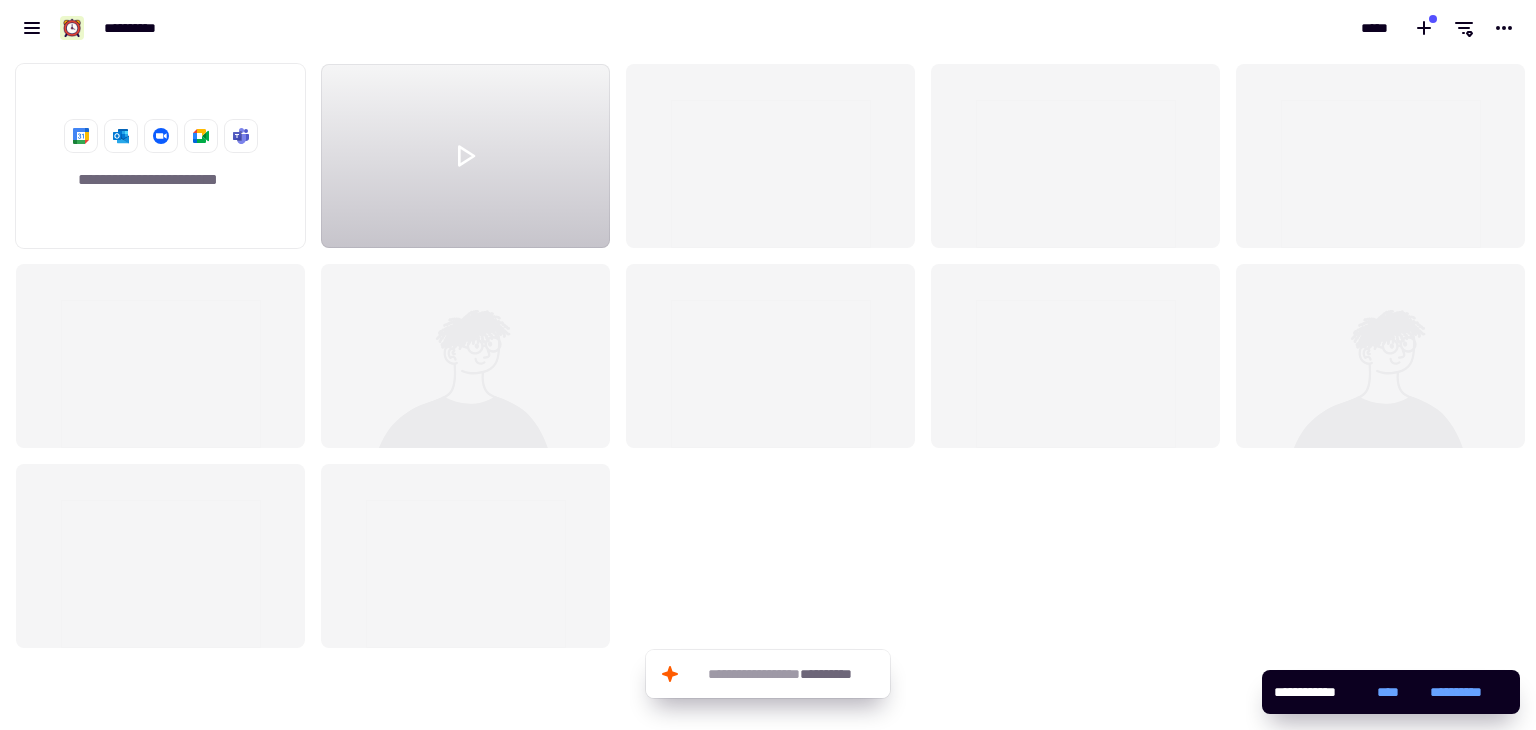 scroll, scrollTop: 16, scrollLeft: 16, axis: both 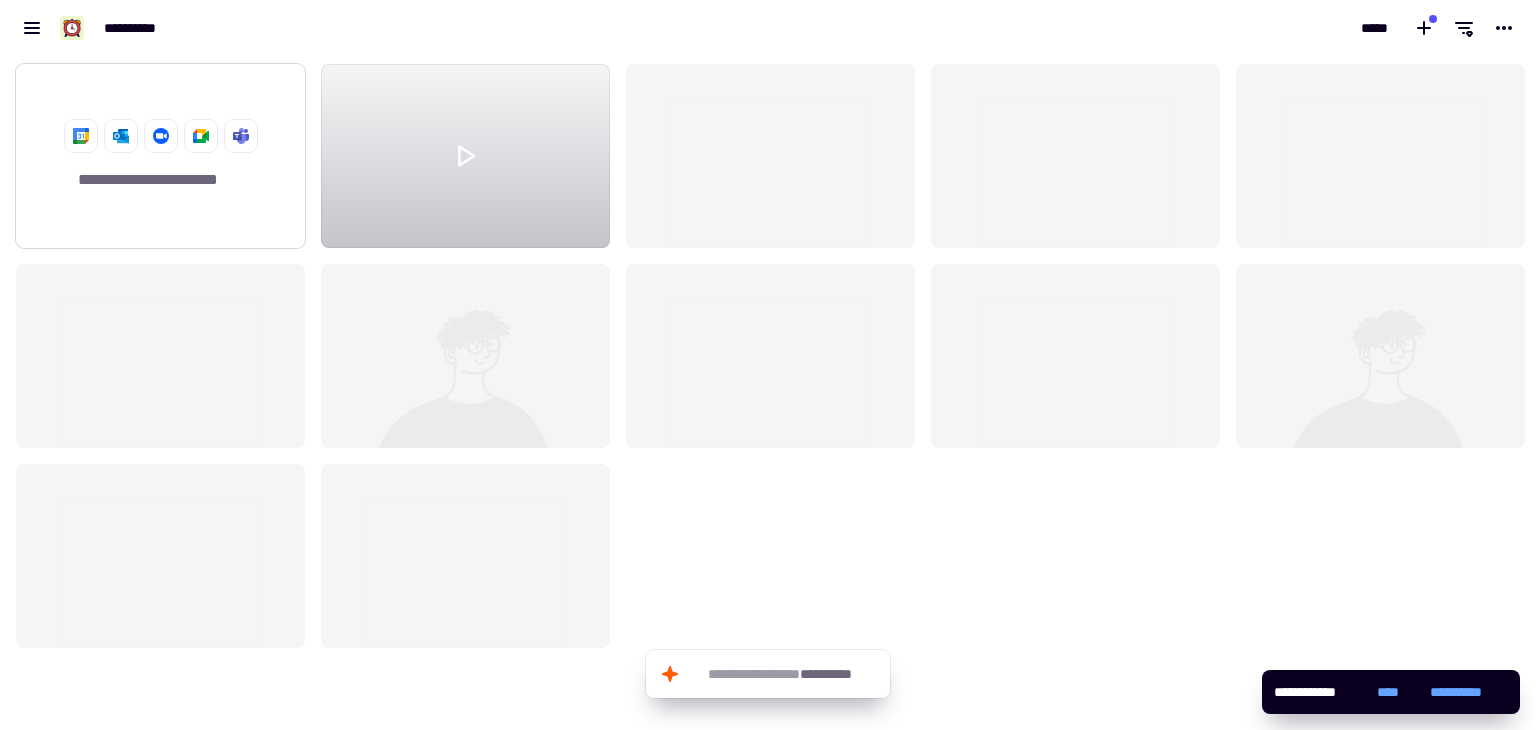 click 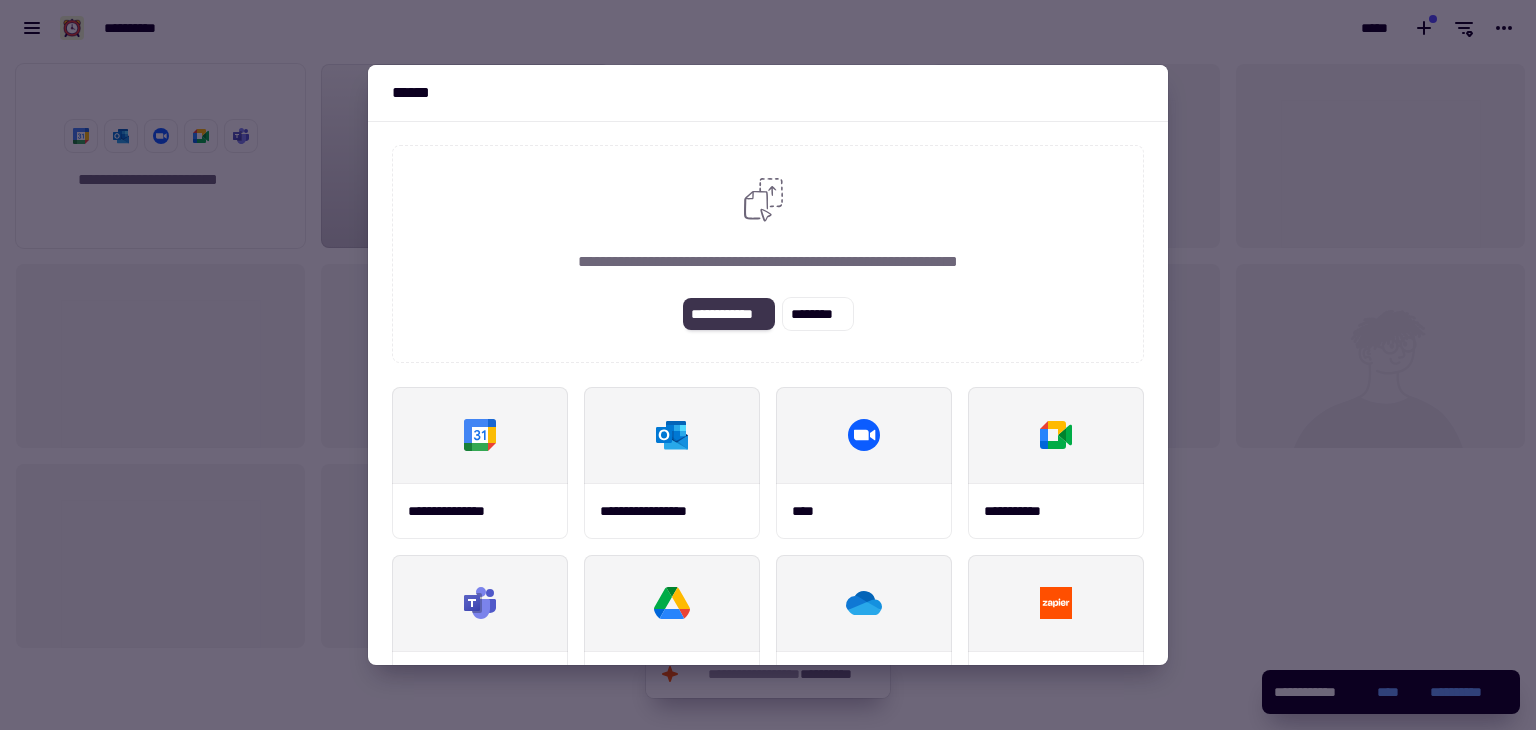 click on "**********" 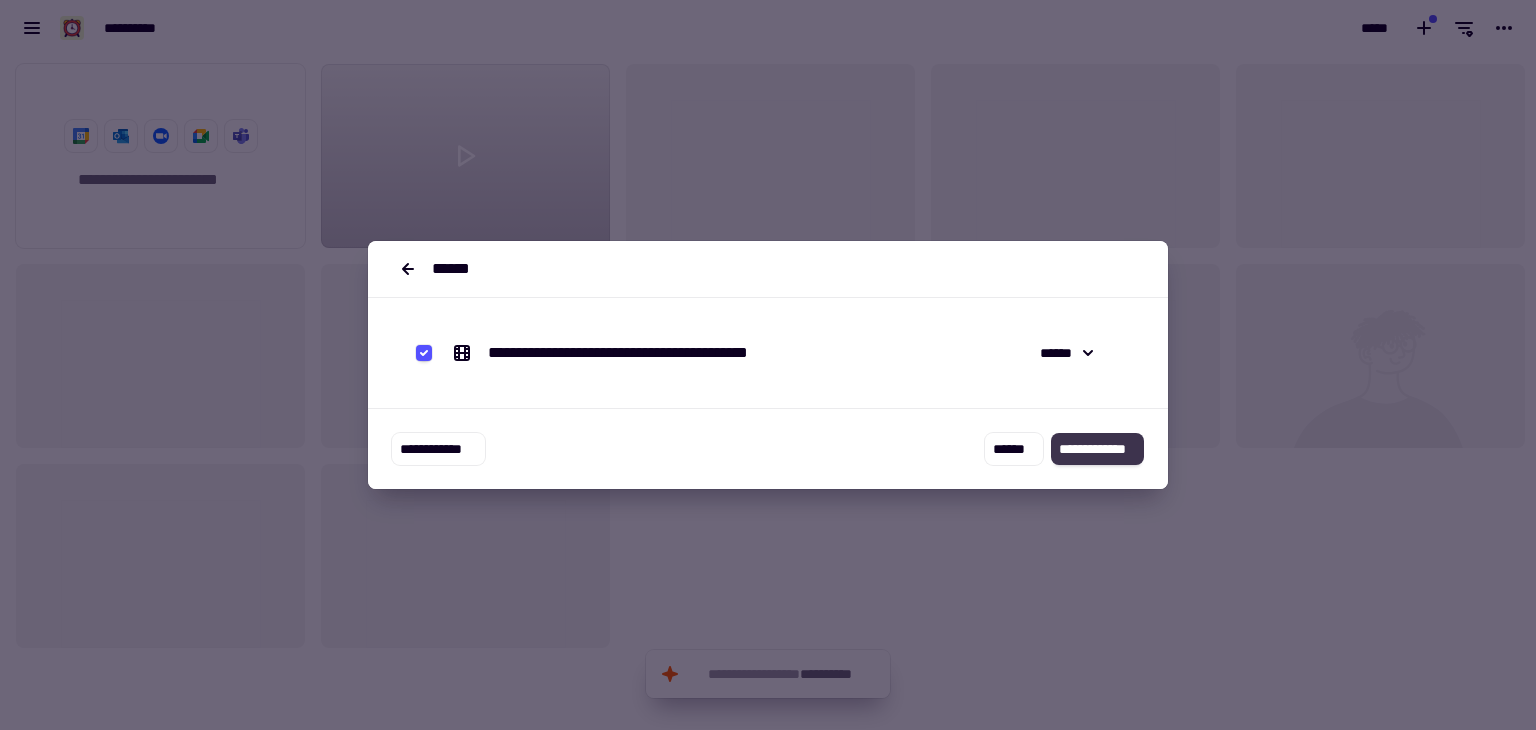 click on "**********" 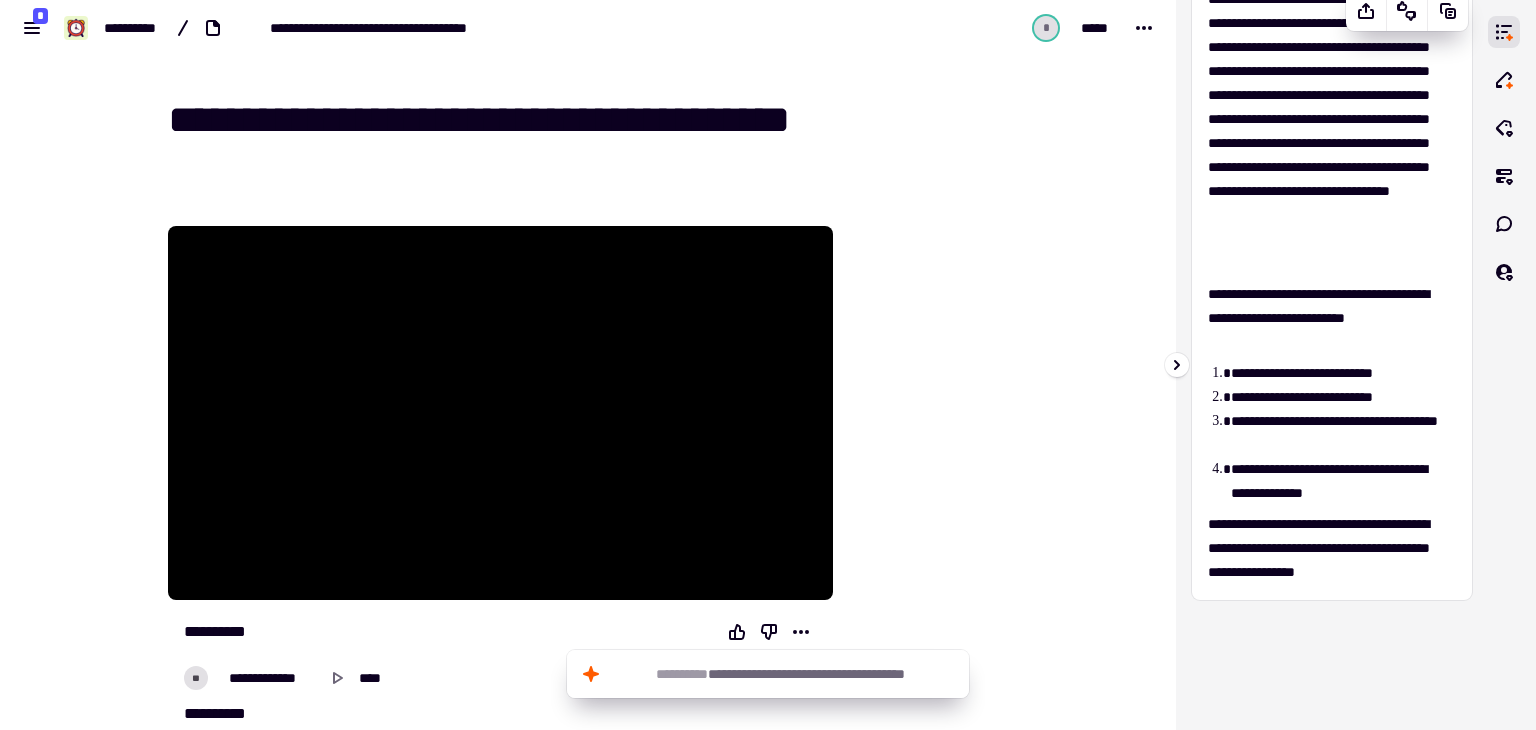 scroll, scrollTop: 0, scrollLeft: 0, axis: both 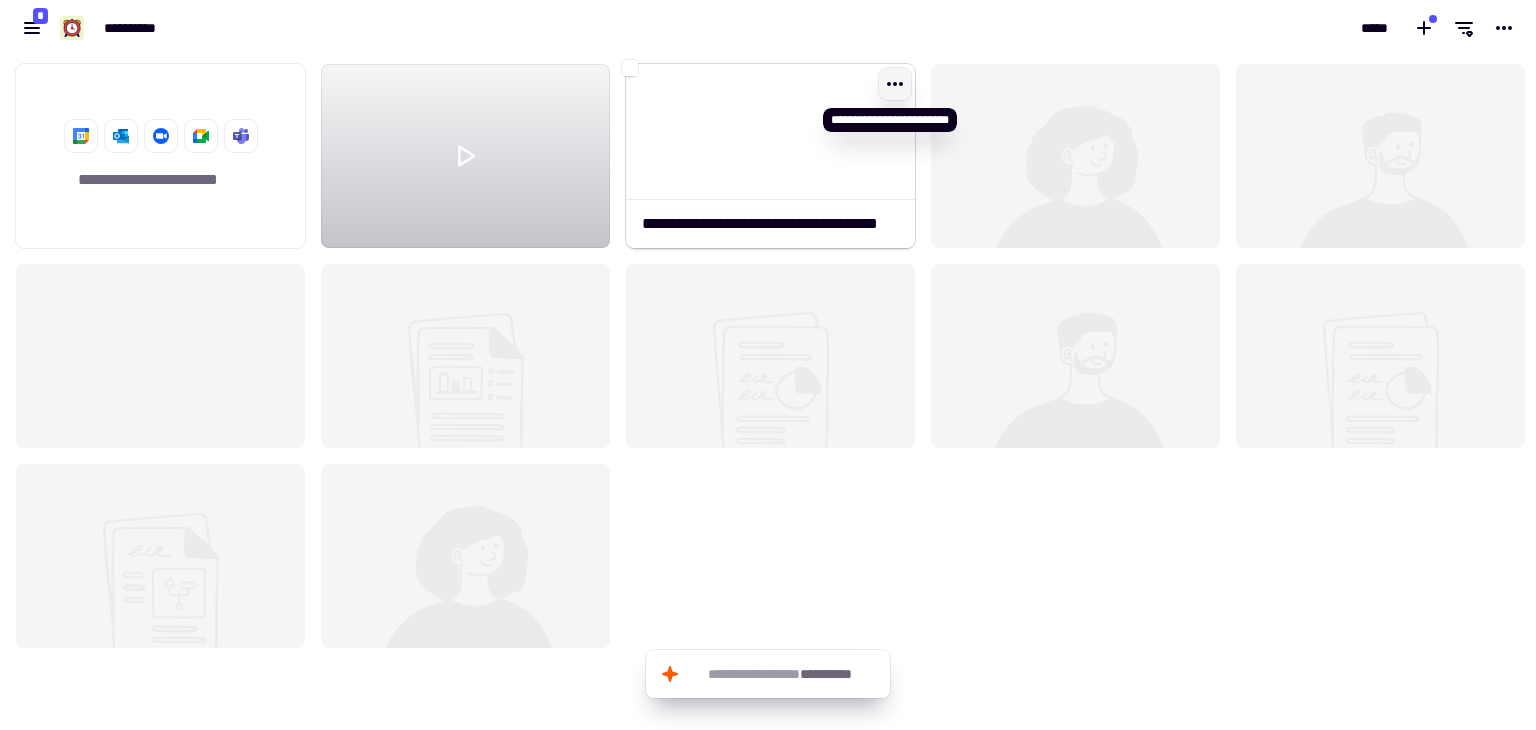 click 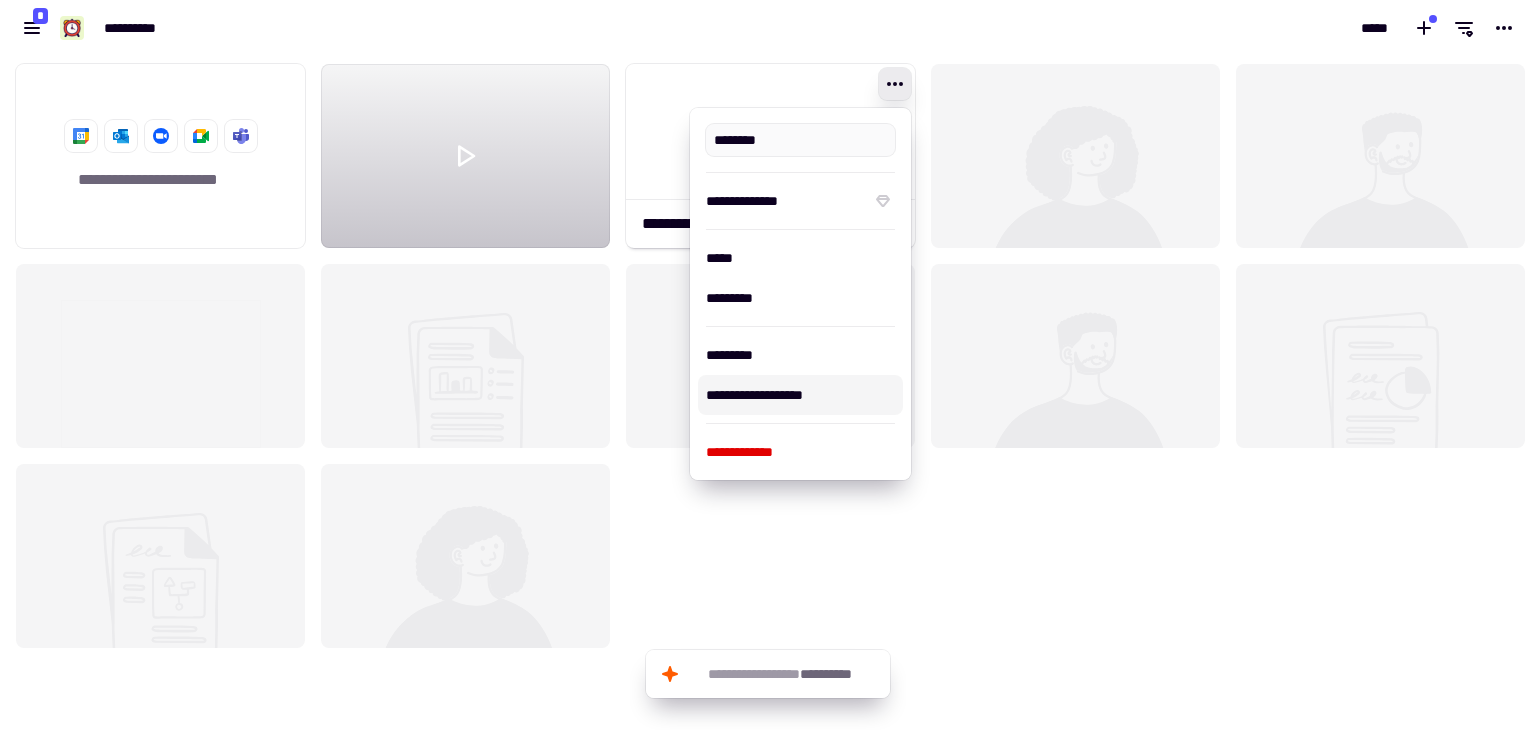 type on "**********" 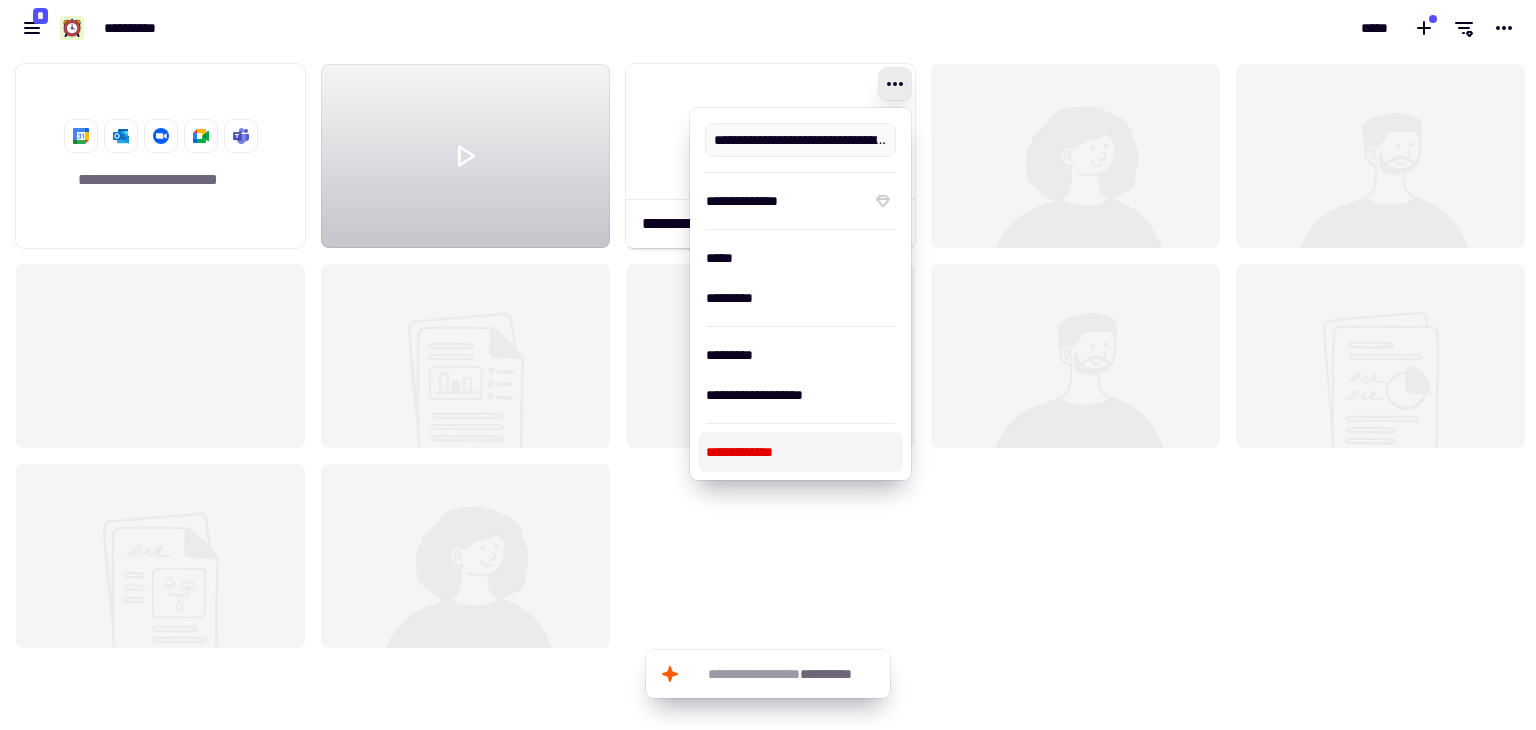 click on "**********" at bounding box center (800, 452) 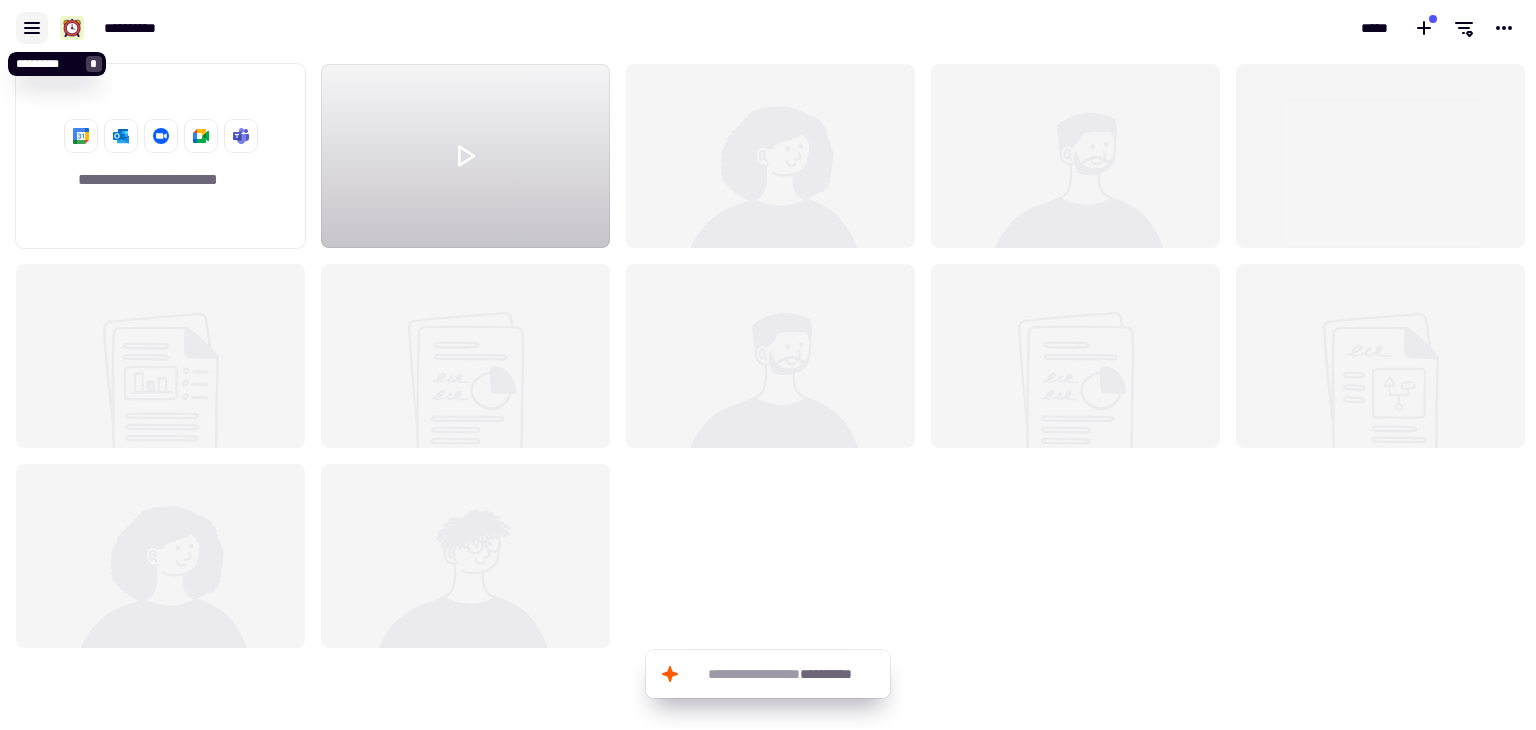 click 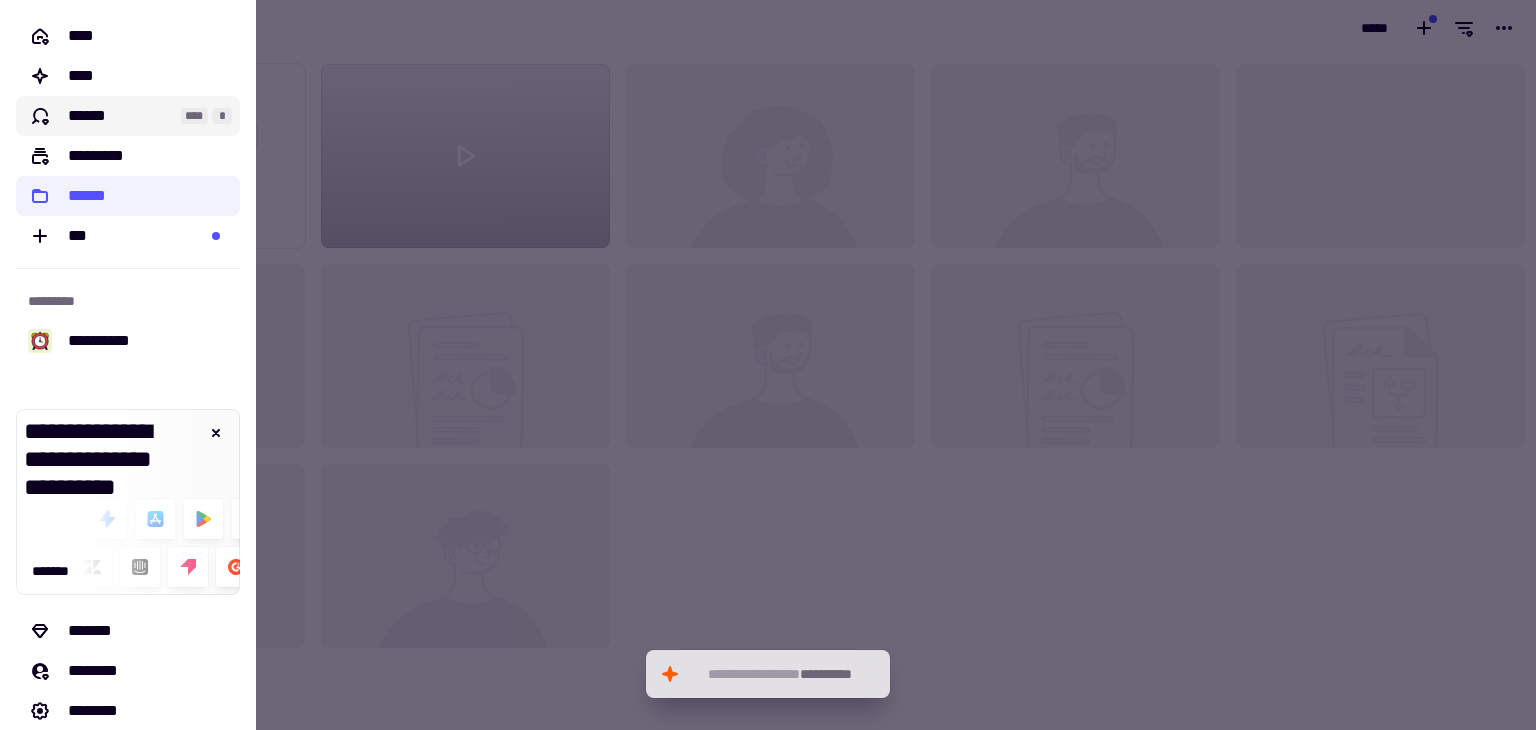 click on "******" 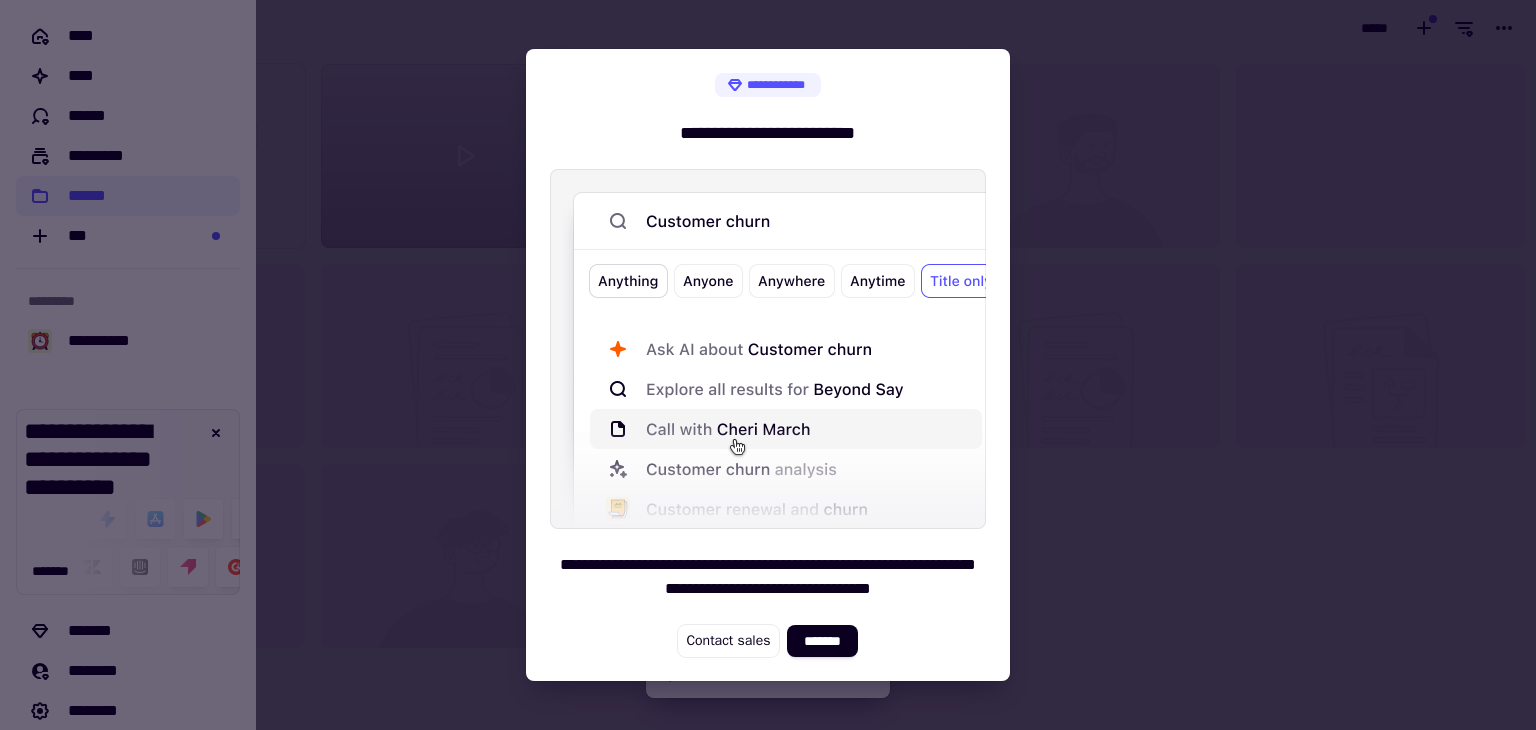 click at bounding box center (768, 365) 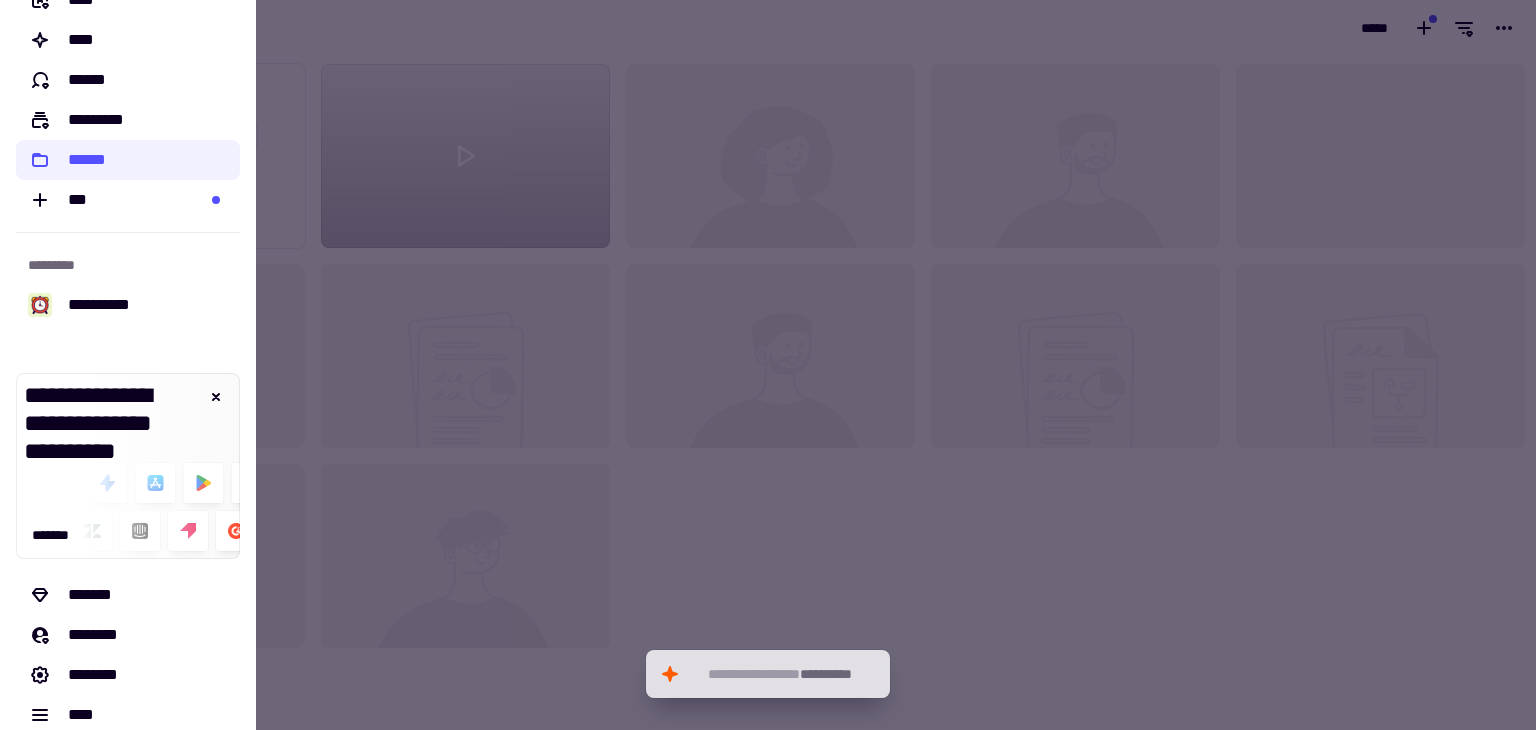 scroll, scrollTop: 0, scrollLeft: 0, axis: both 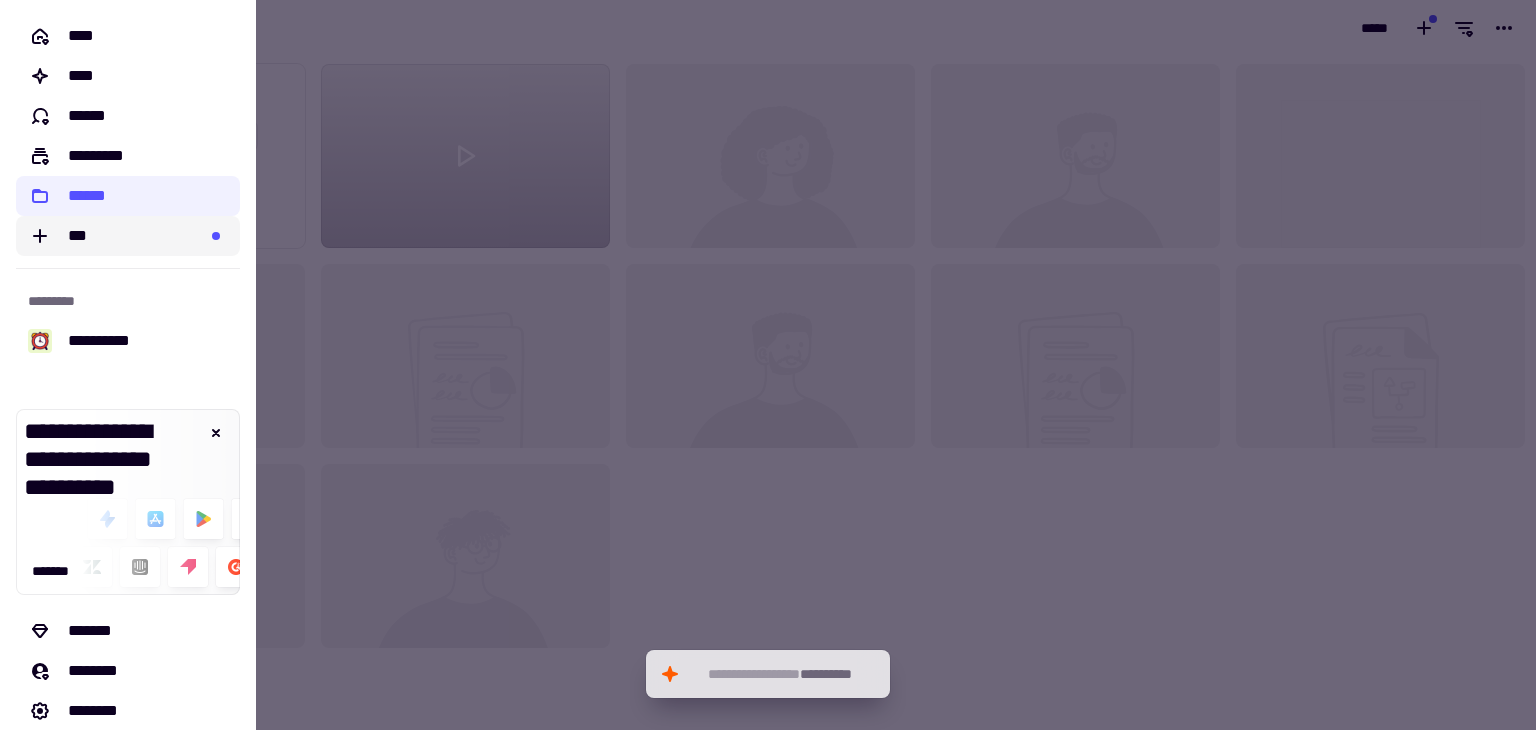 click on "***" 